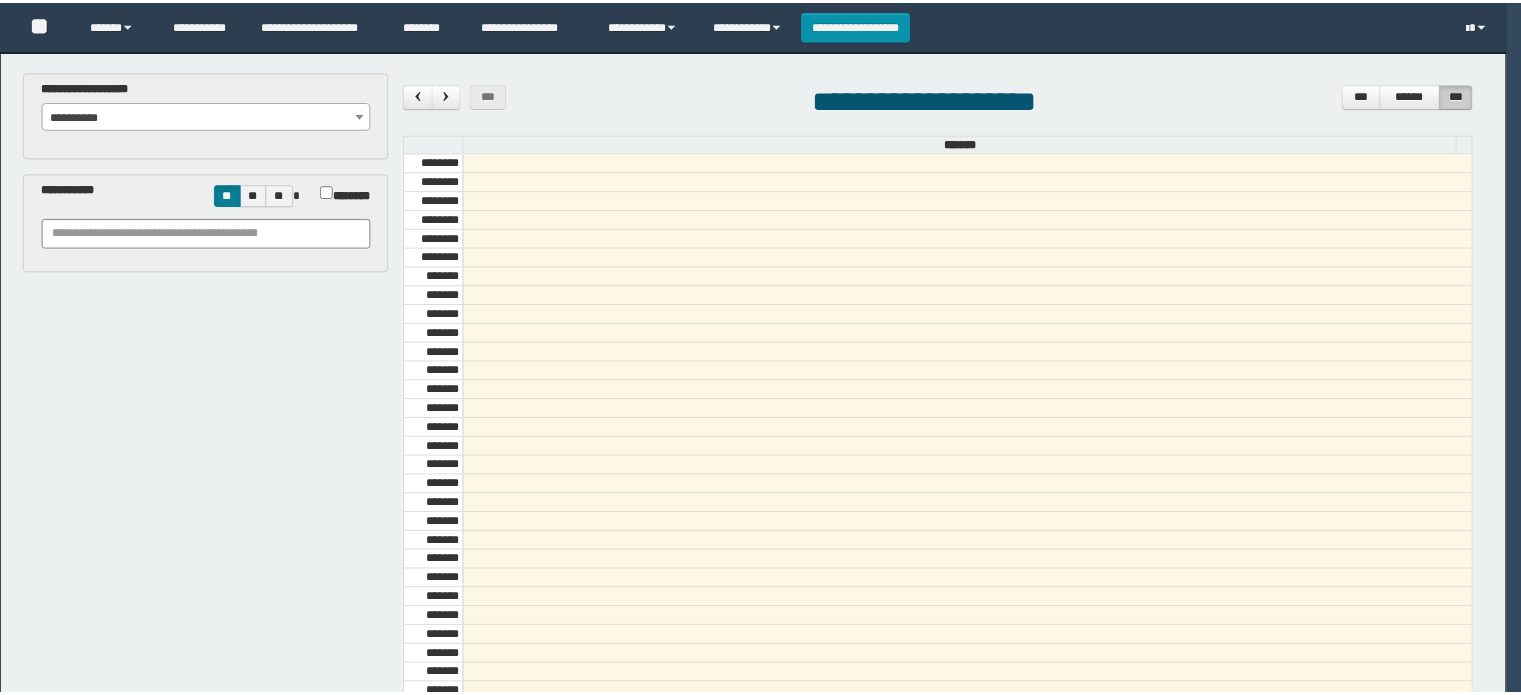 scroll, scrollTop: 0, scrollLeft: 0, axis: both 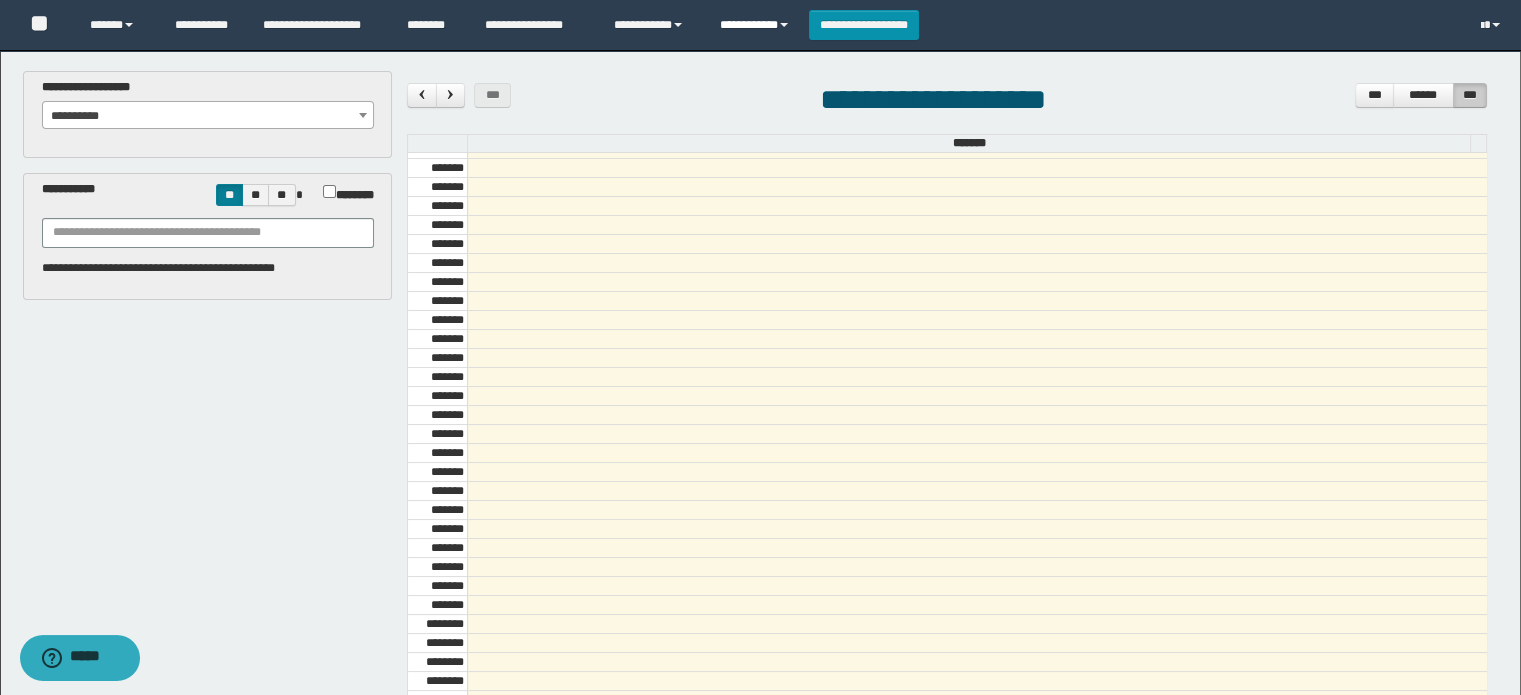 click on "**********" at bounding box center [757, 25] 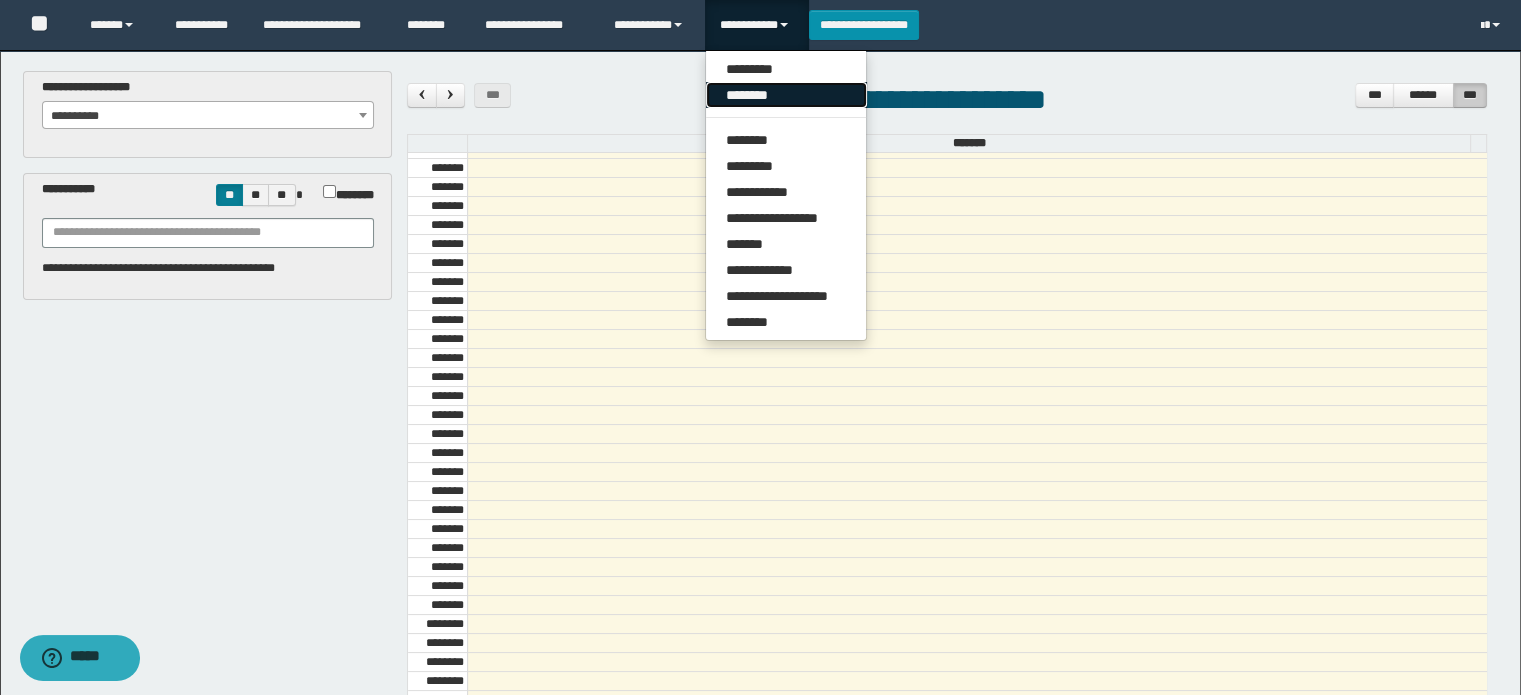 click on "********" at bounding box center [786, 95] 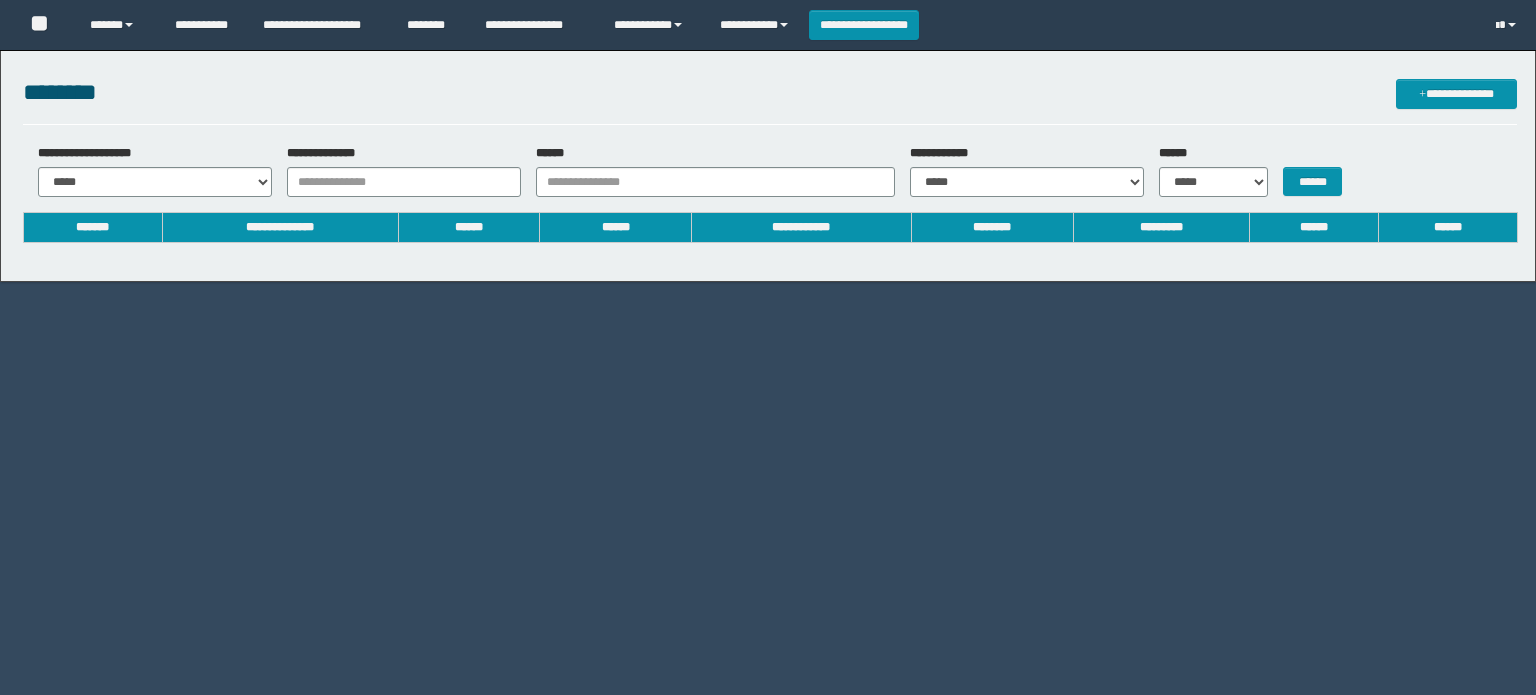 scroll, scrollTop: 0, scrollLeft: 0, axis: both 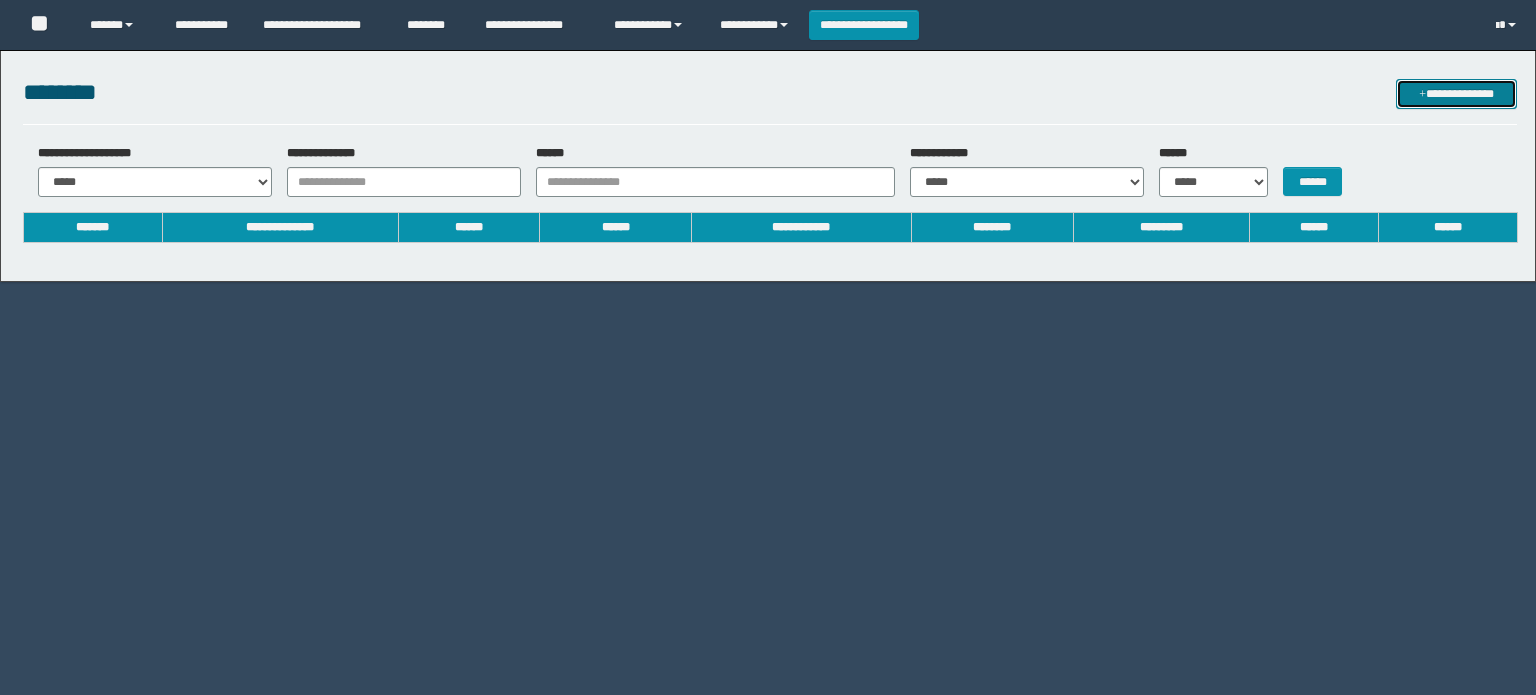 click on "**********" at bounding box center [1457, 94] 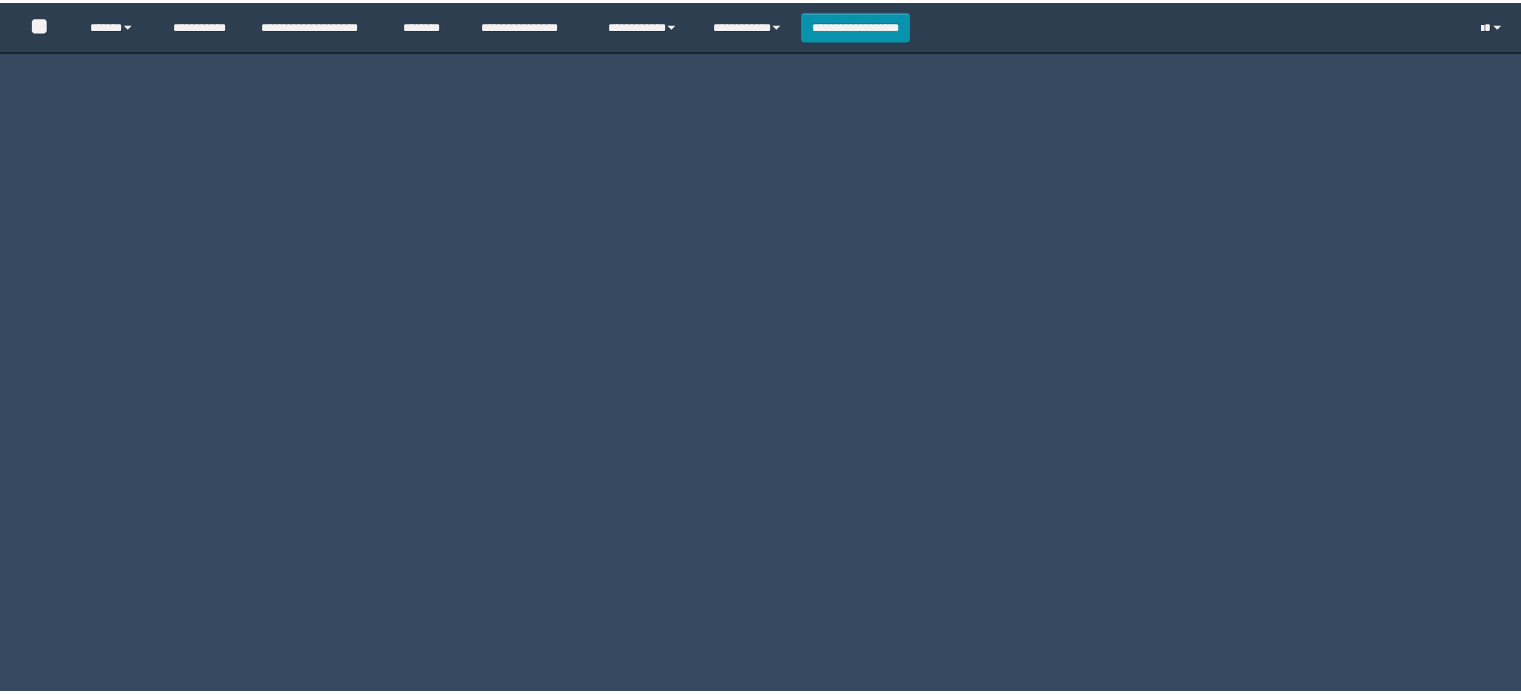 scroll, scrollTop: 0, scrollLeft: 0, axis: both 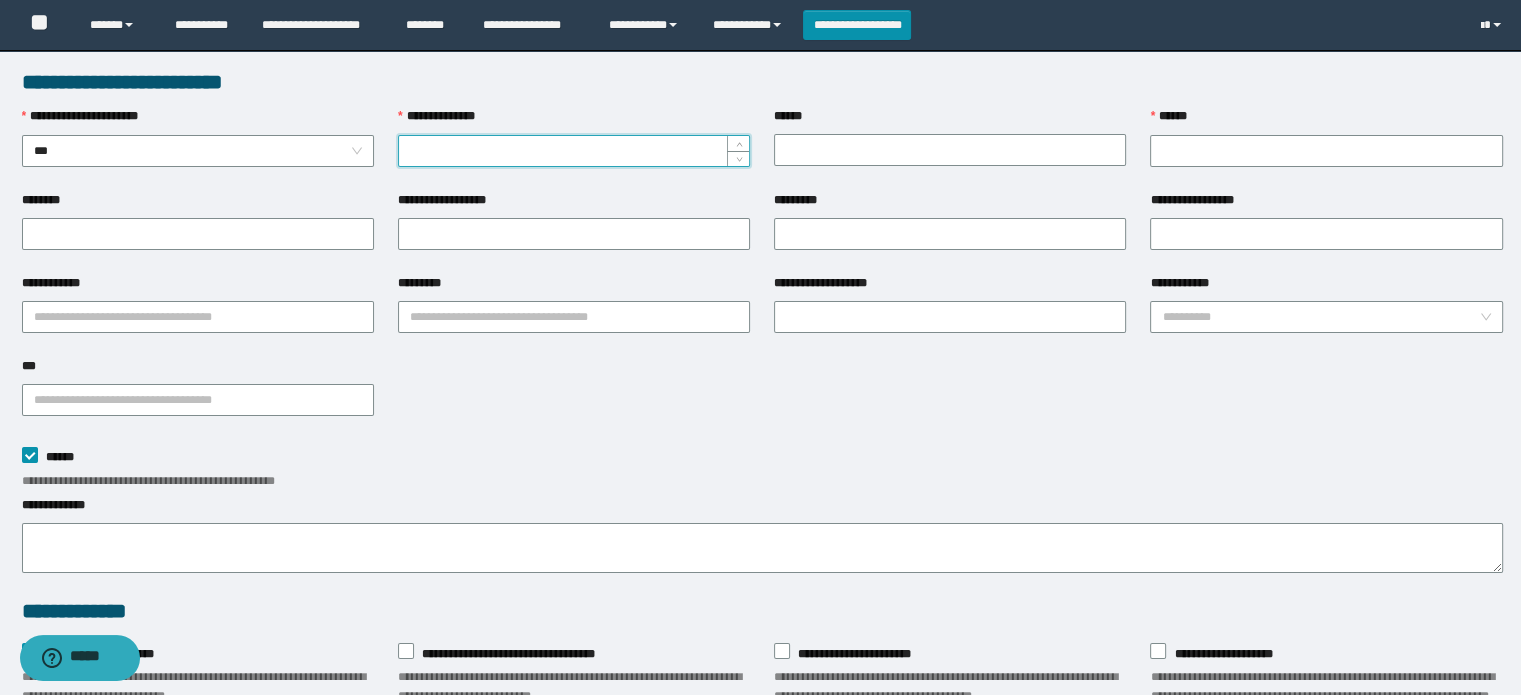 click on "**********" at bounding box center (574, 151) 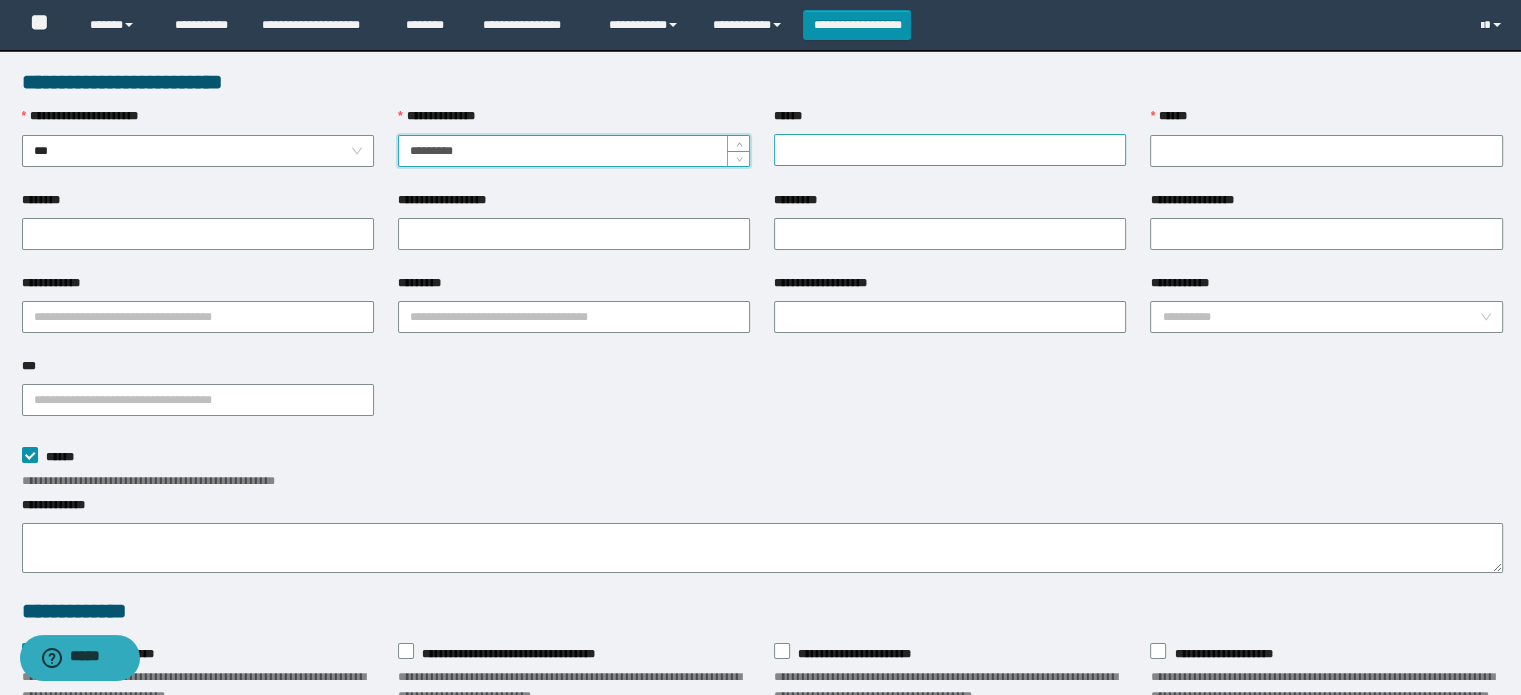 type on "*********" 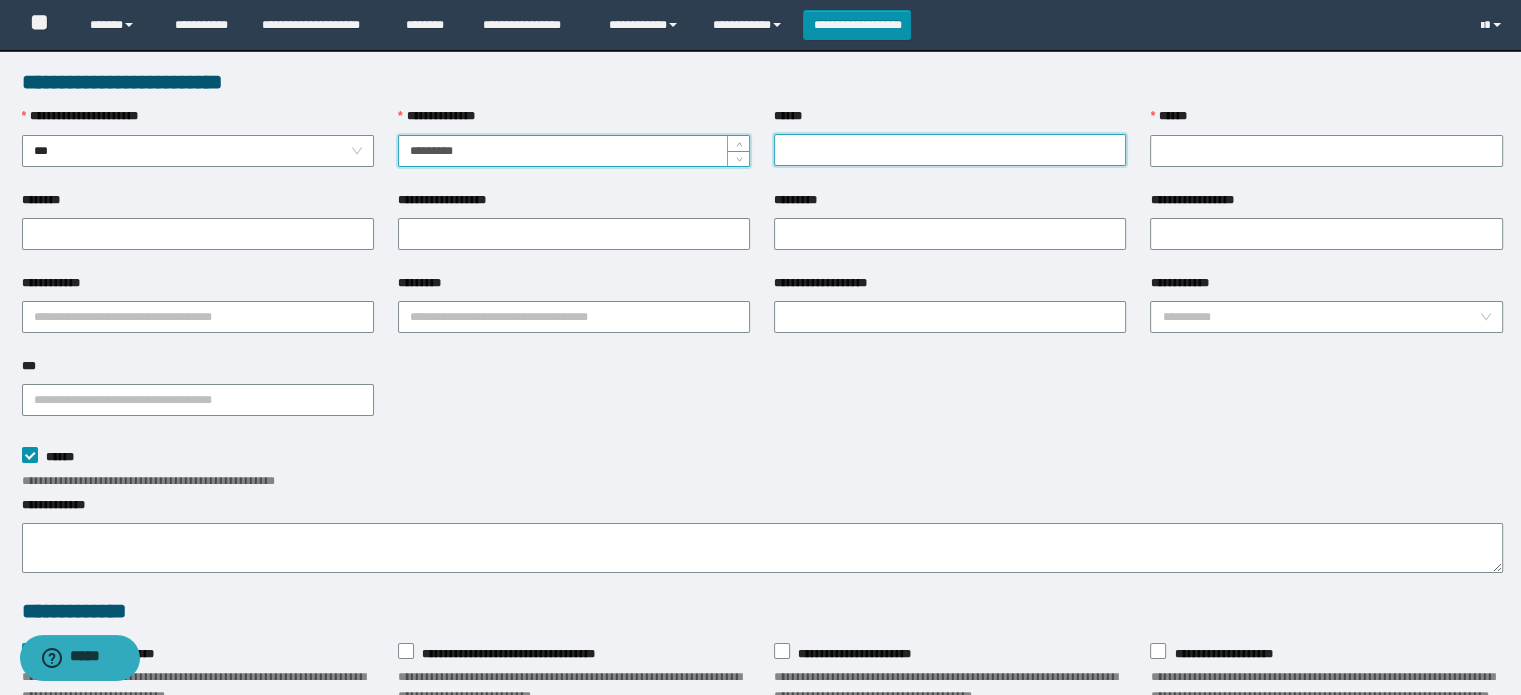 click on "******" at bounding box center [950, 150] 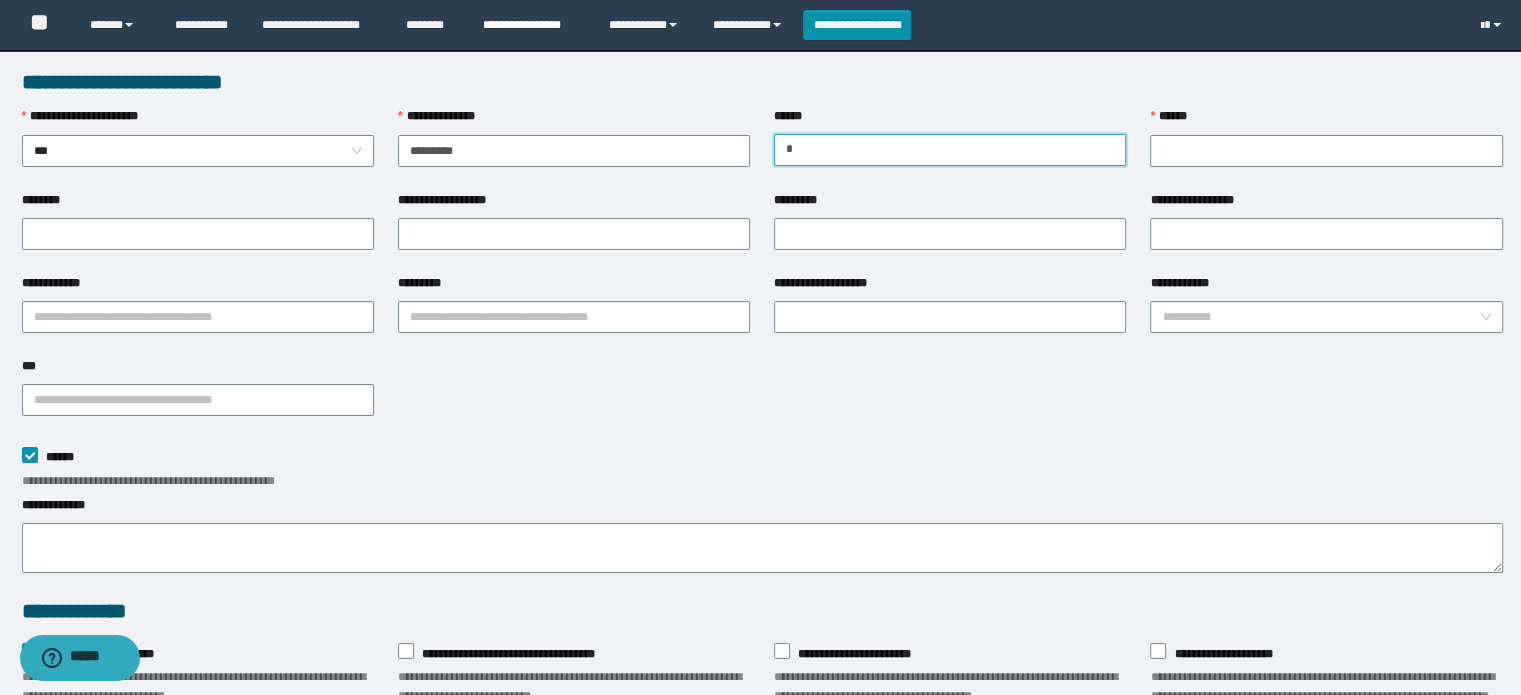 type on "*" 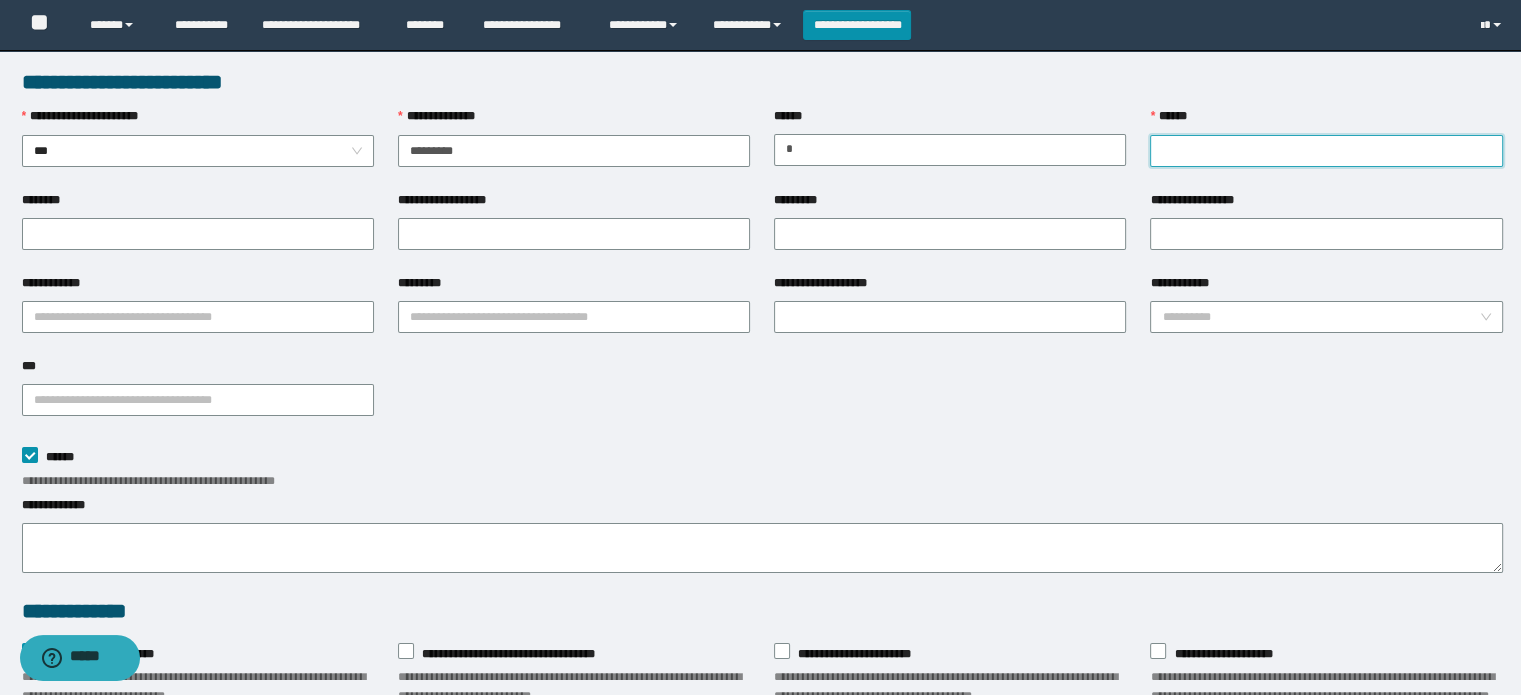 click on "******" at bounding box center [1326, 151] 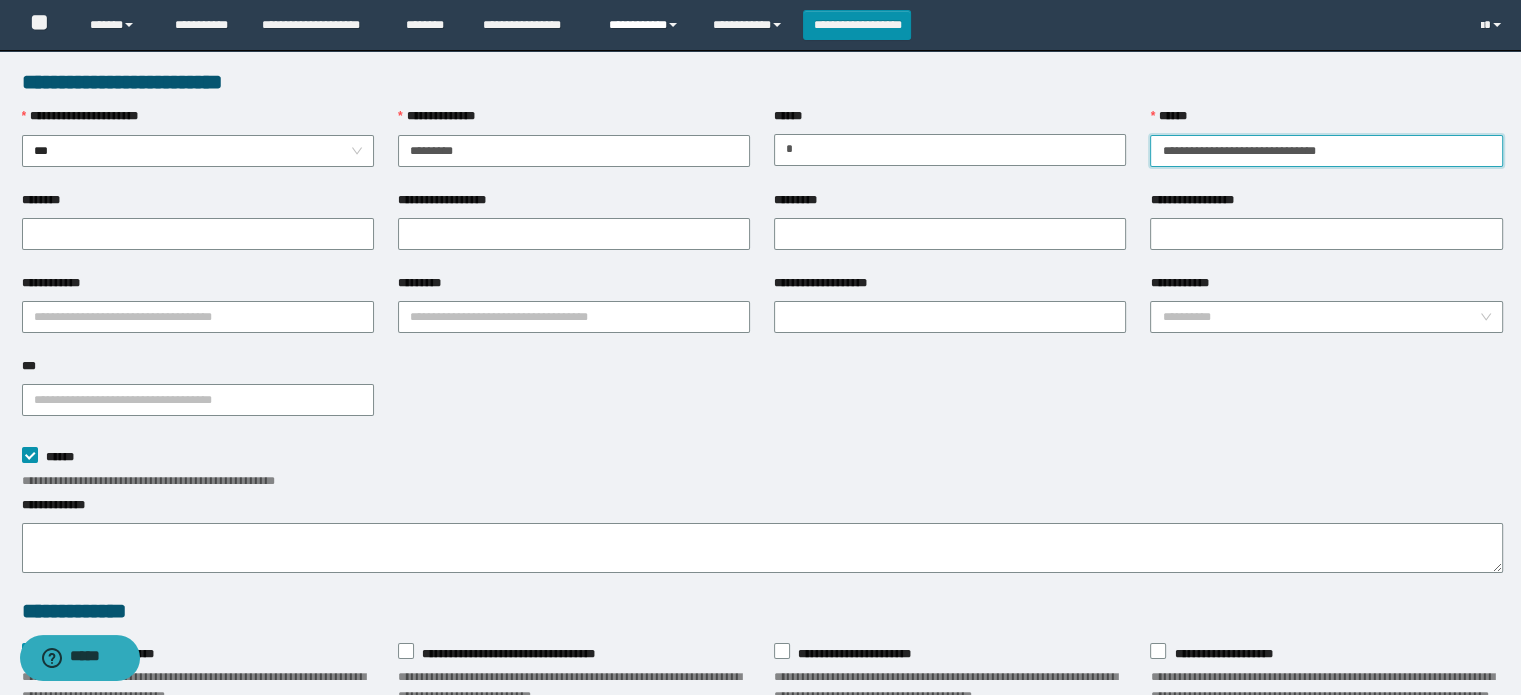 type on "**********" 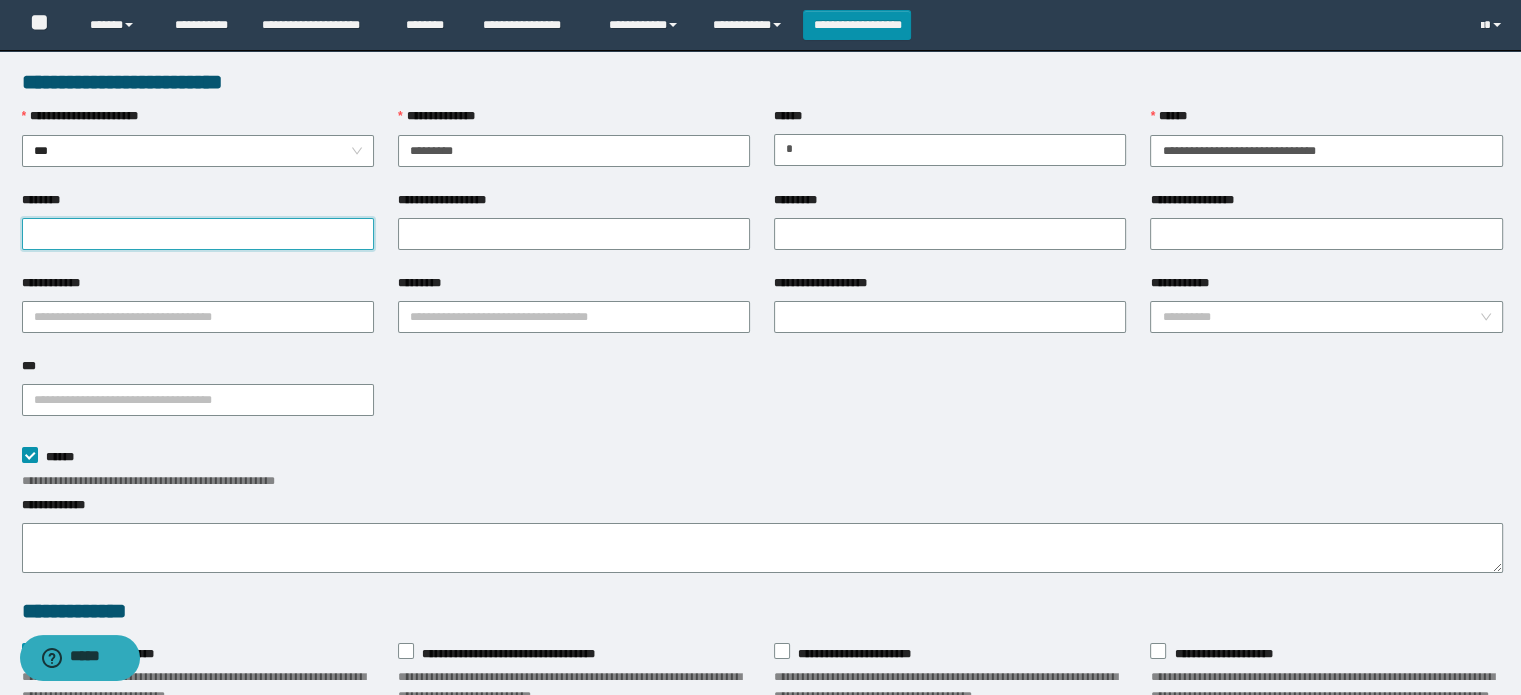 click on "********" at bounding box center (198, 234) 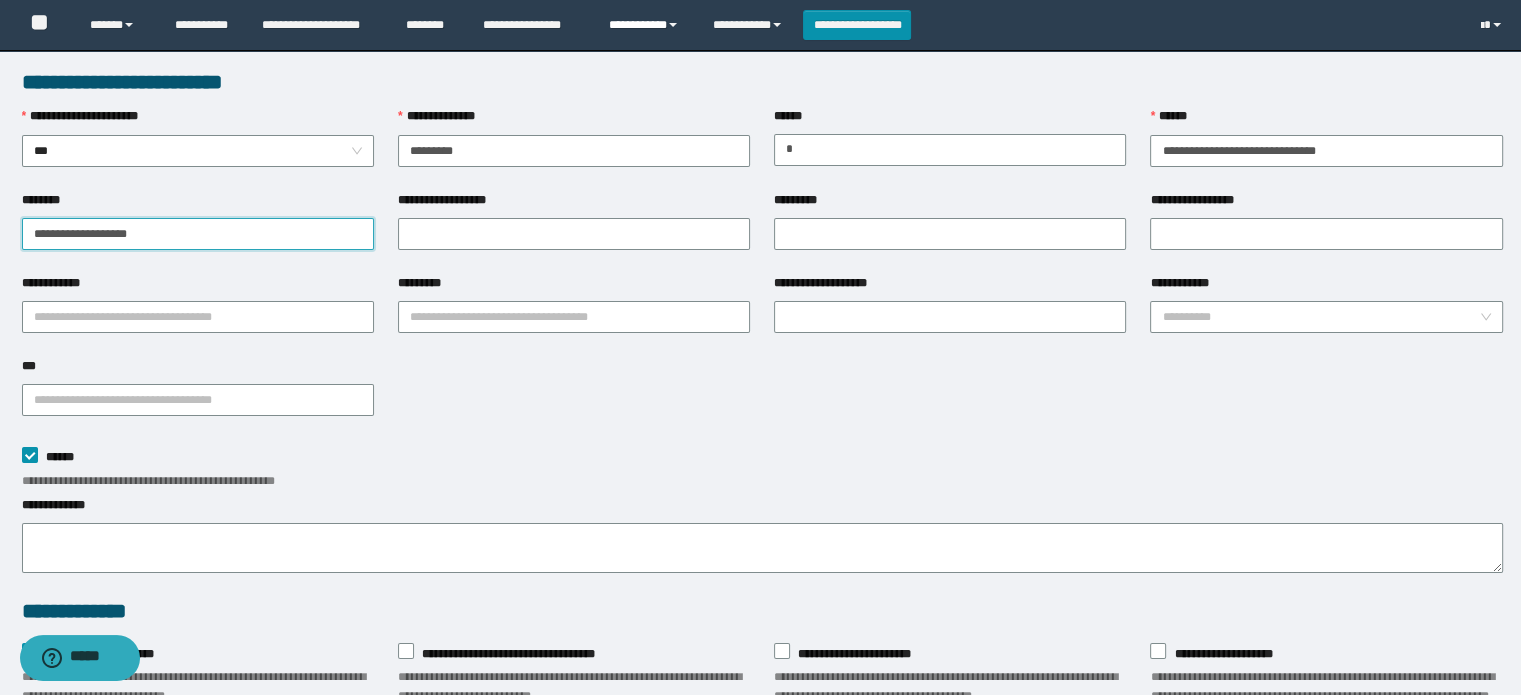 type on "**********" 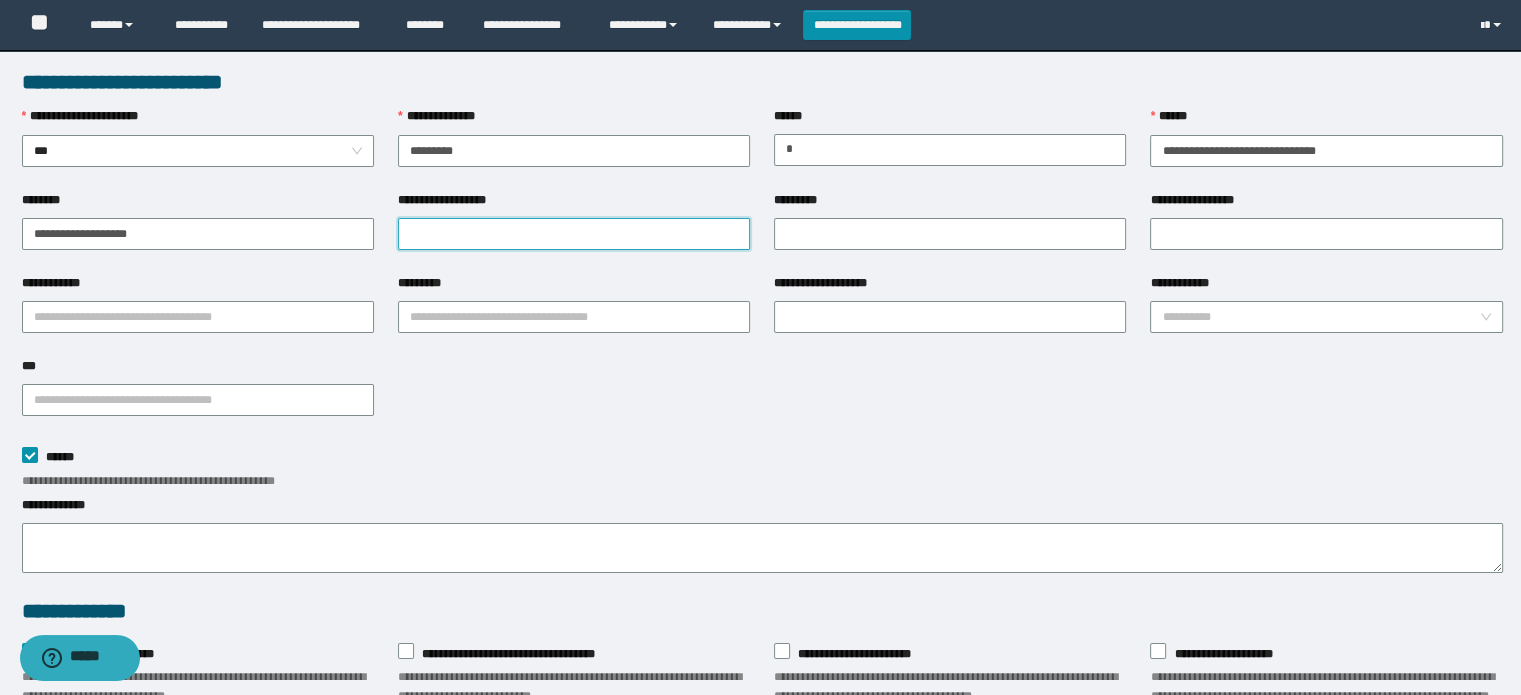 click on "**********" at bounding box center [574, 234] 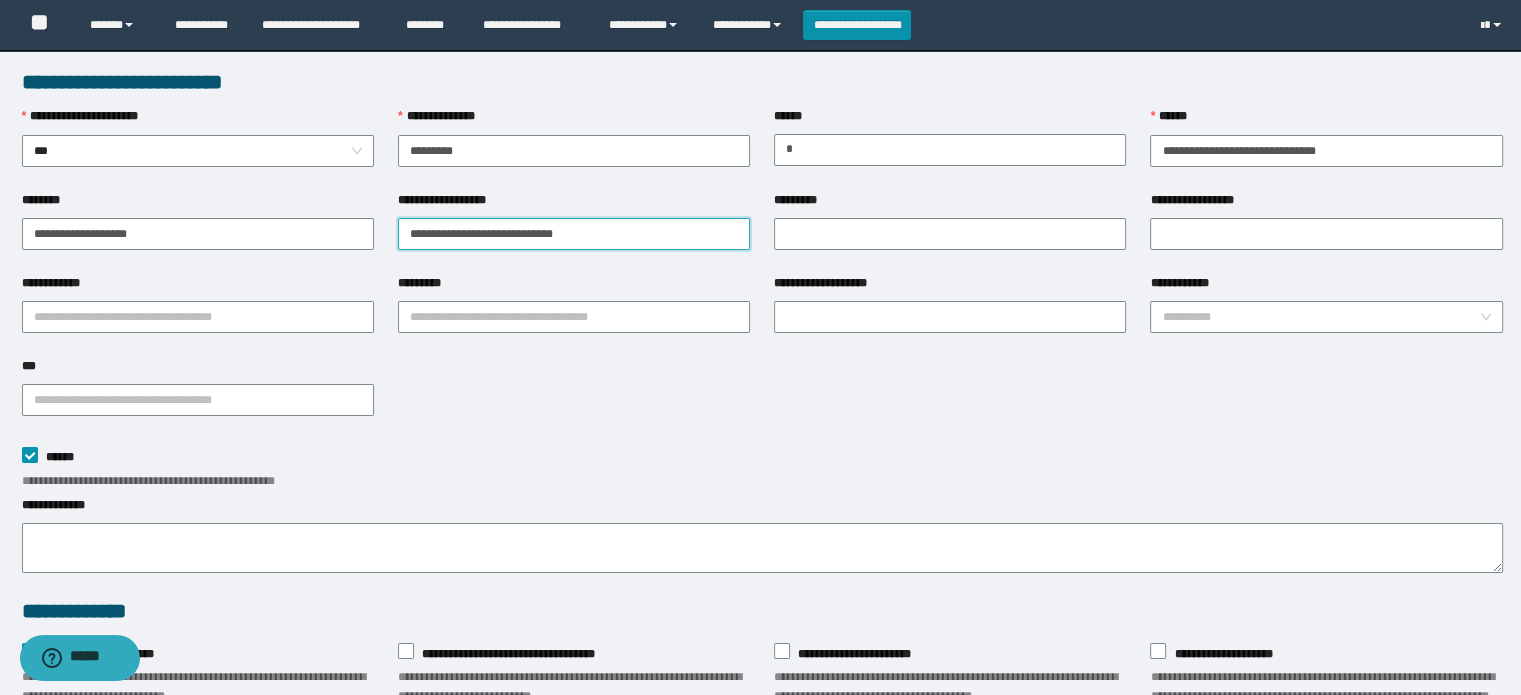 click on "**********" at bounding box center (574, 234) 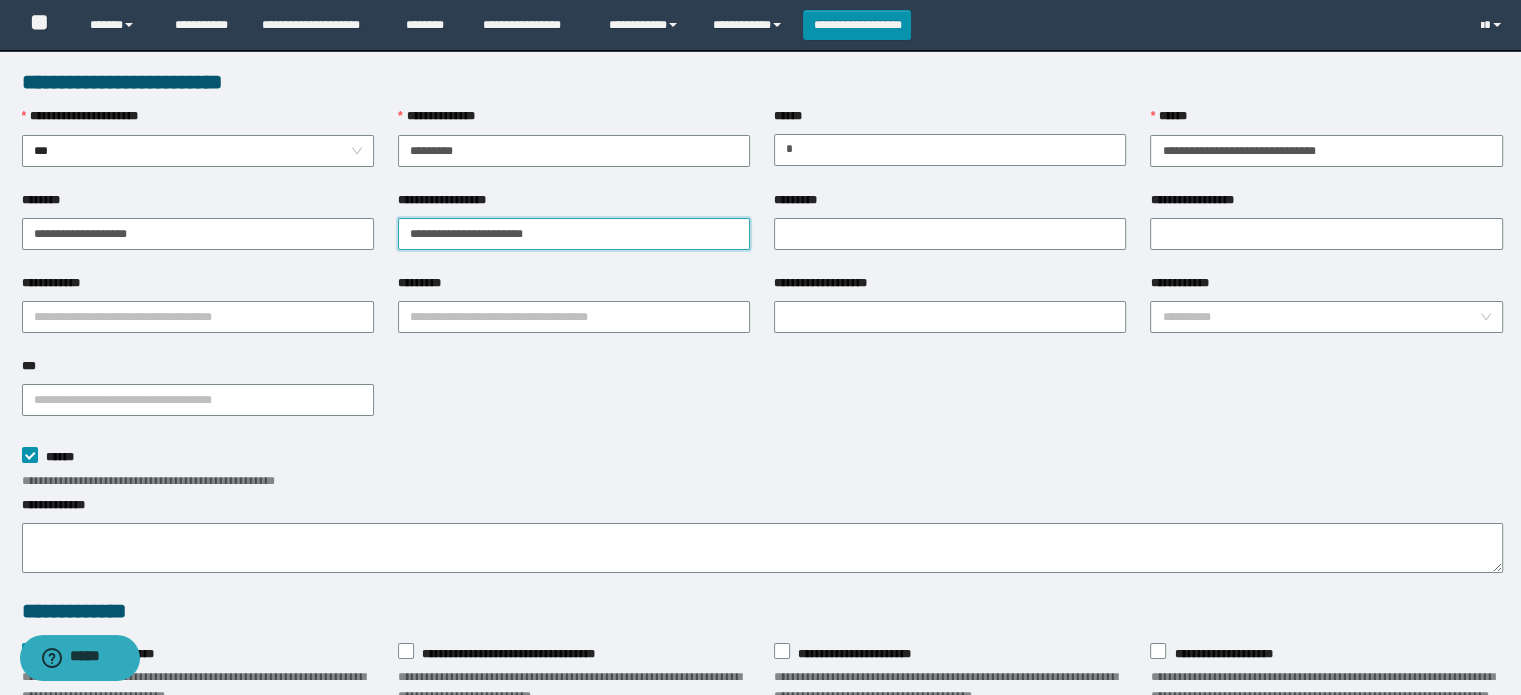 type on "**********" 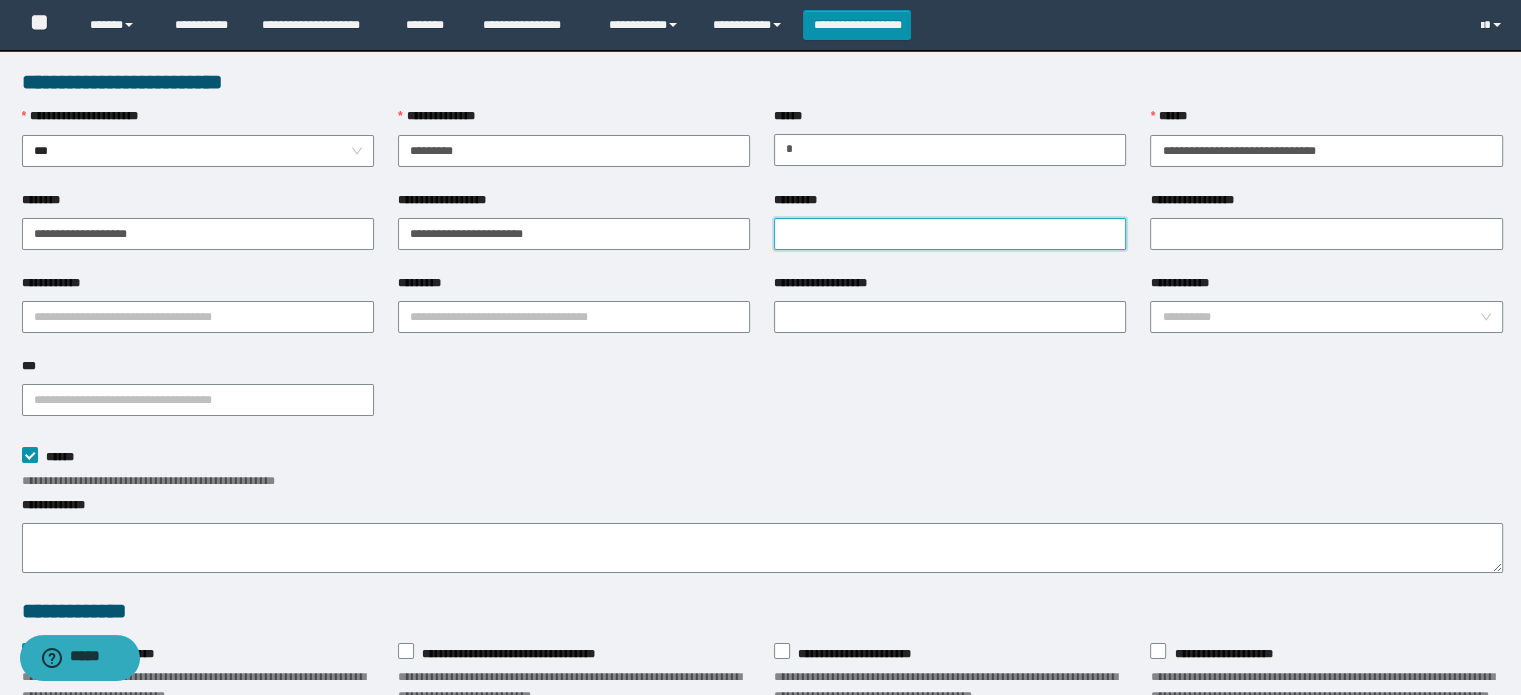 click on "*********" at bounding box center (950, 234) 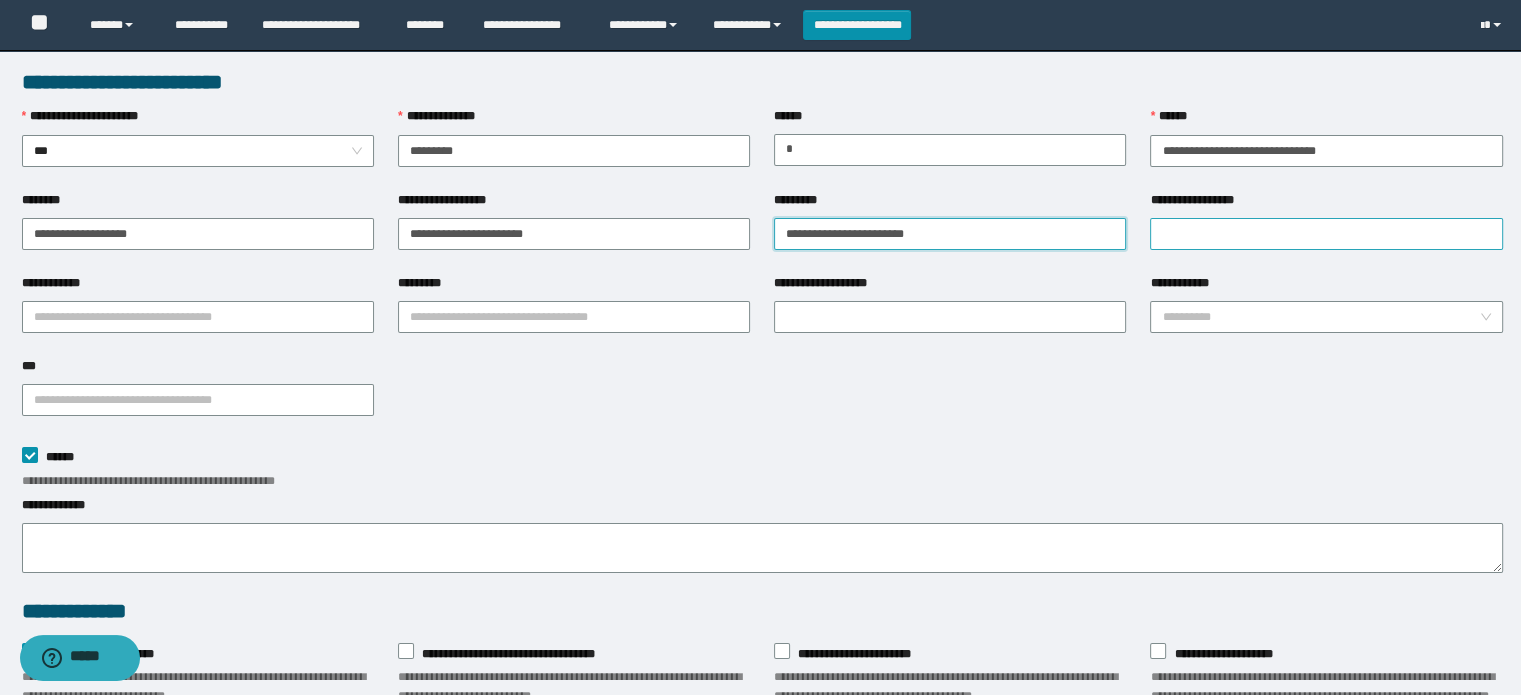 type on "**********" 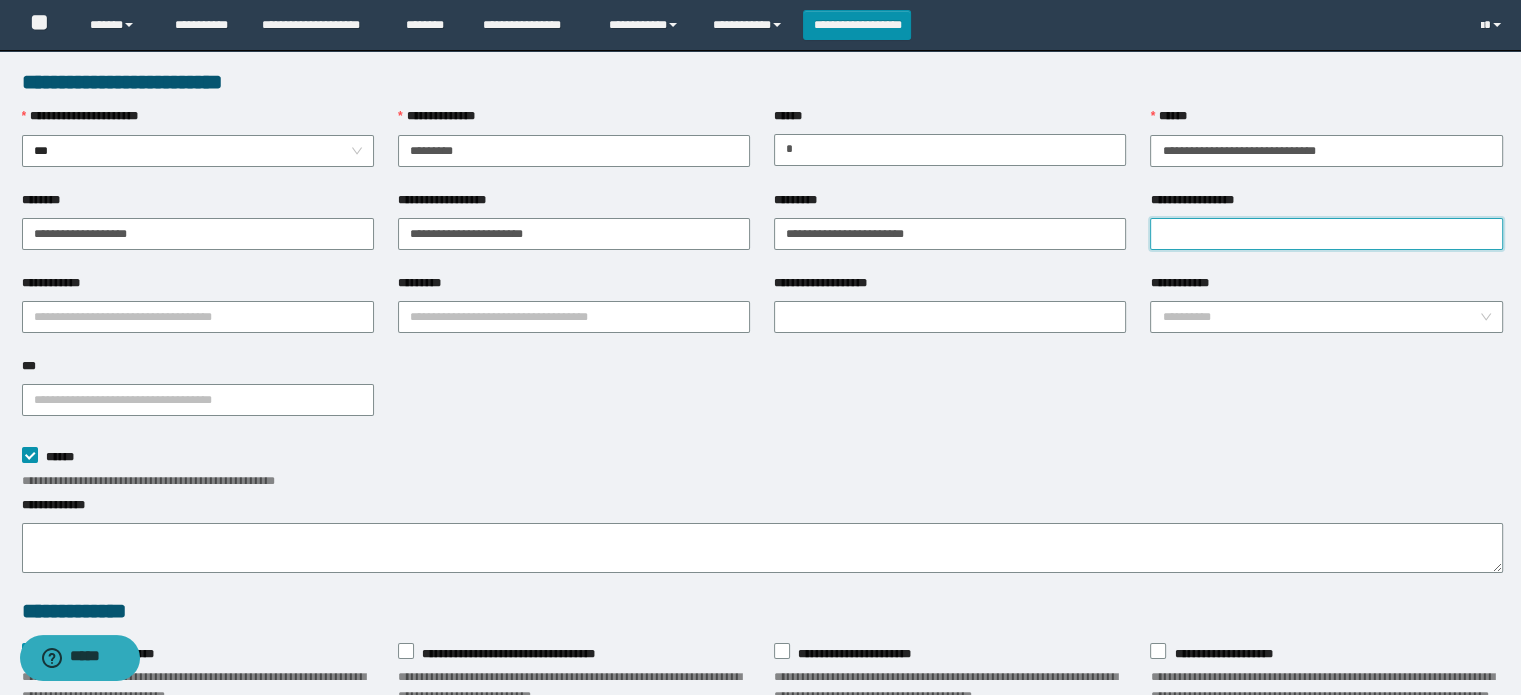 click on "**********" at bounding box center (1326, 234) 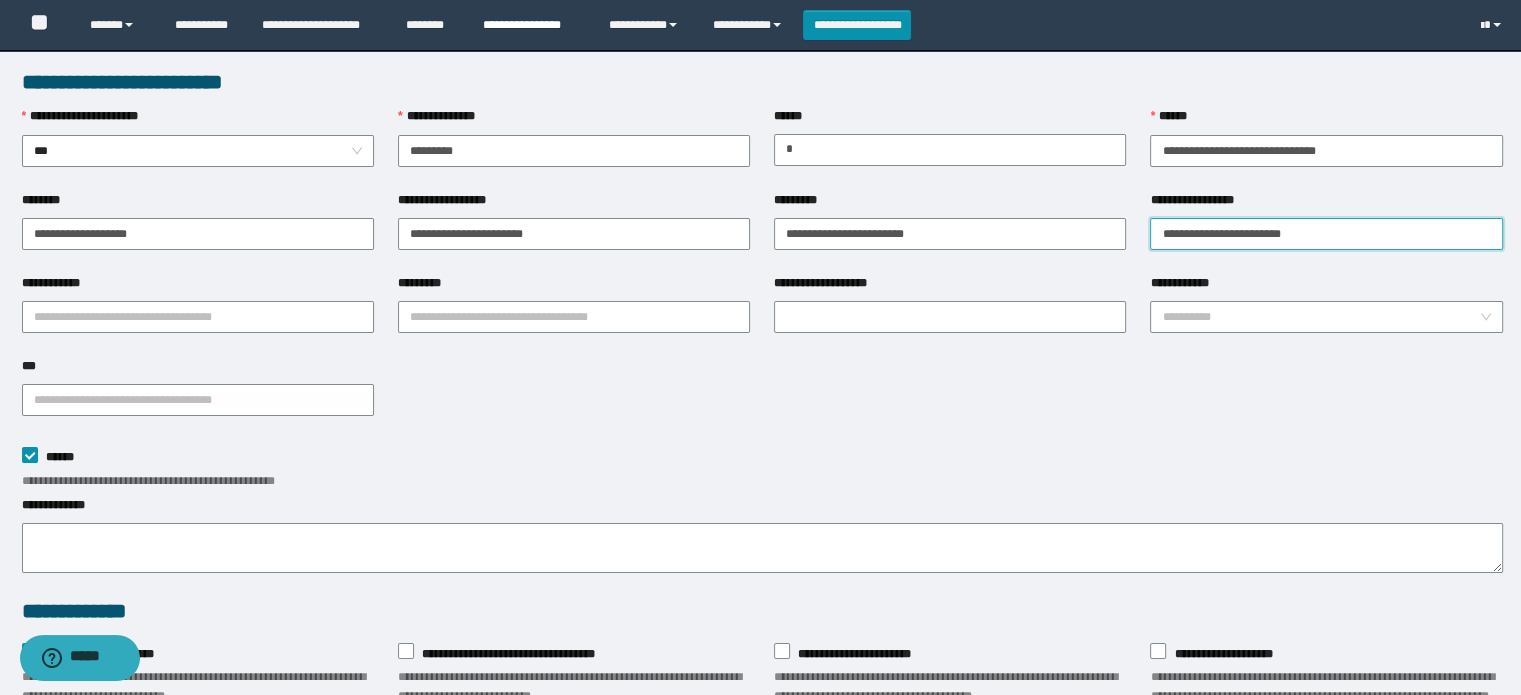 type on "**********" 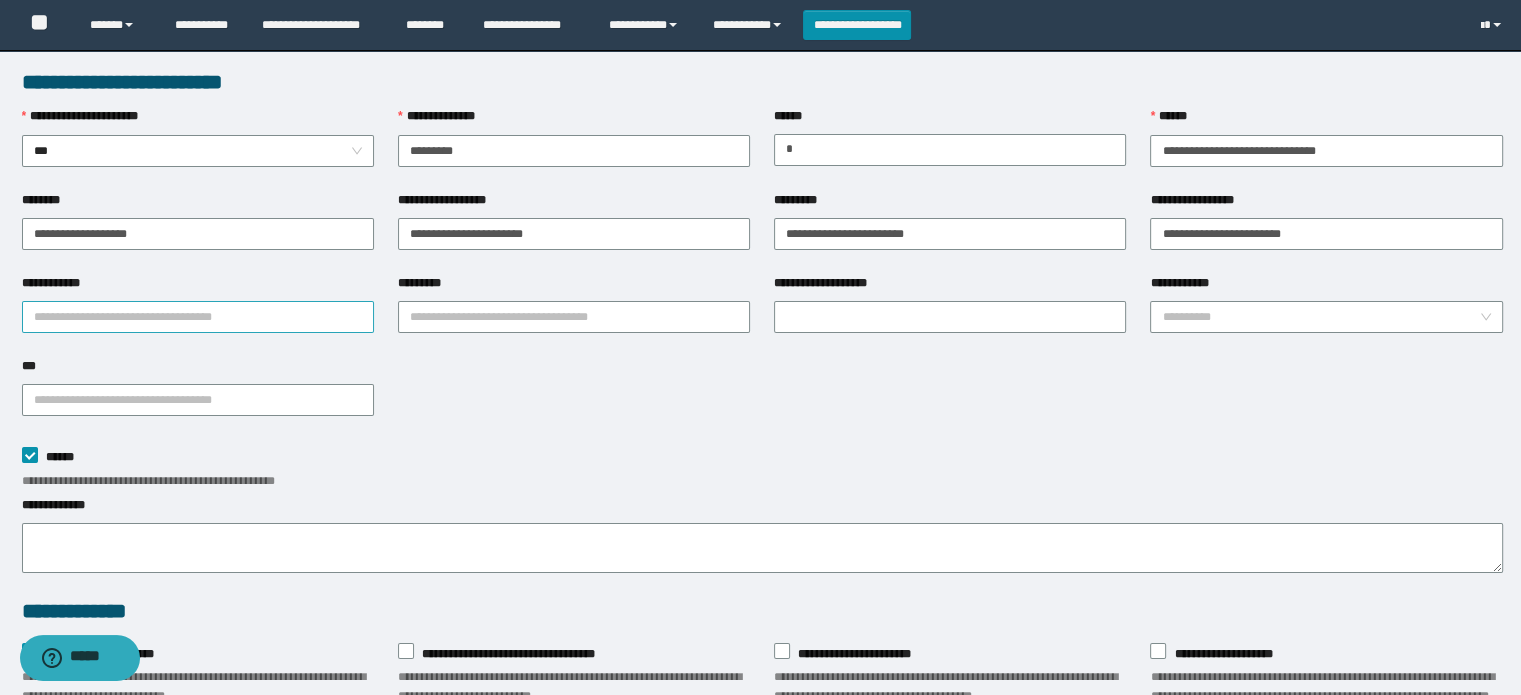 click on "**********" at bounding box center (198, 317) 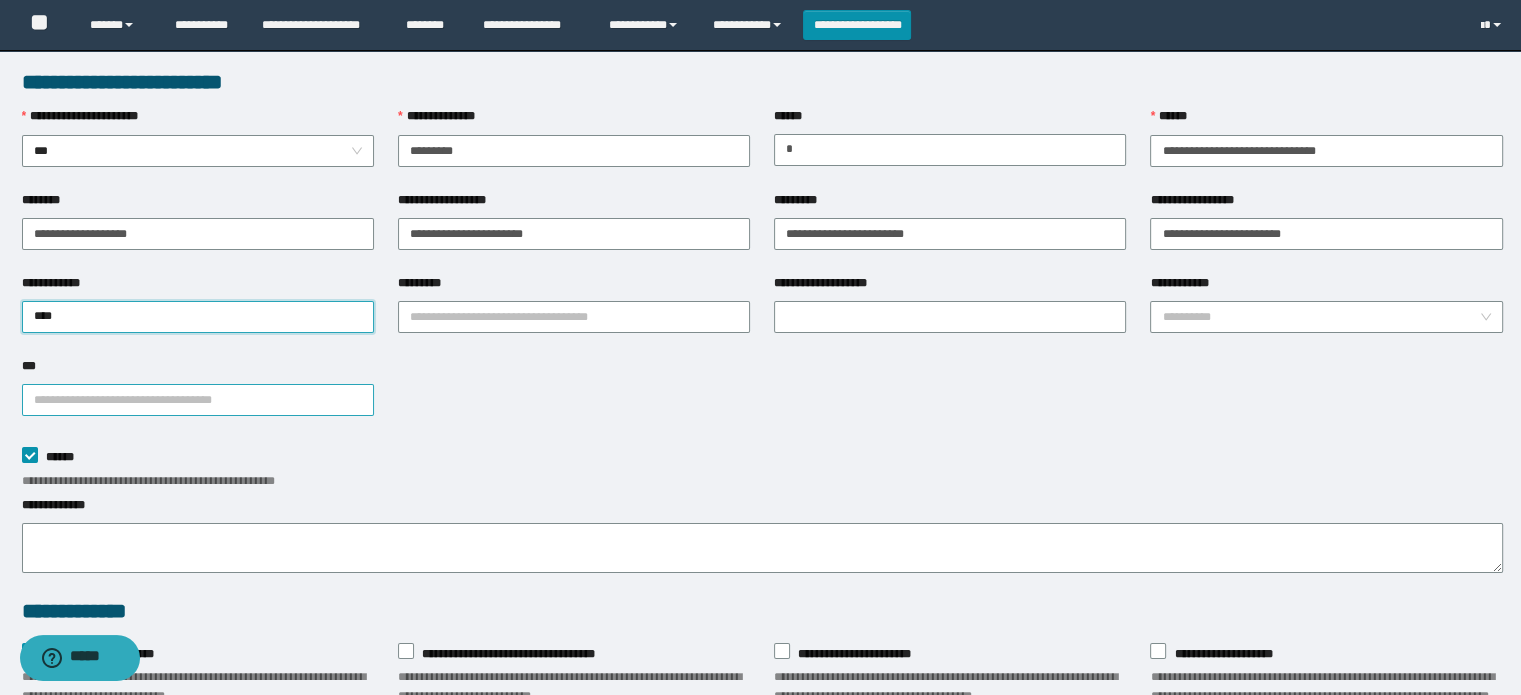 type on "*****" 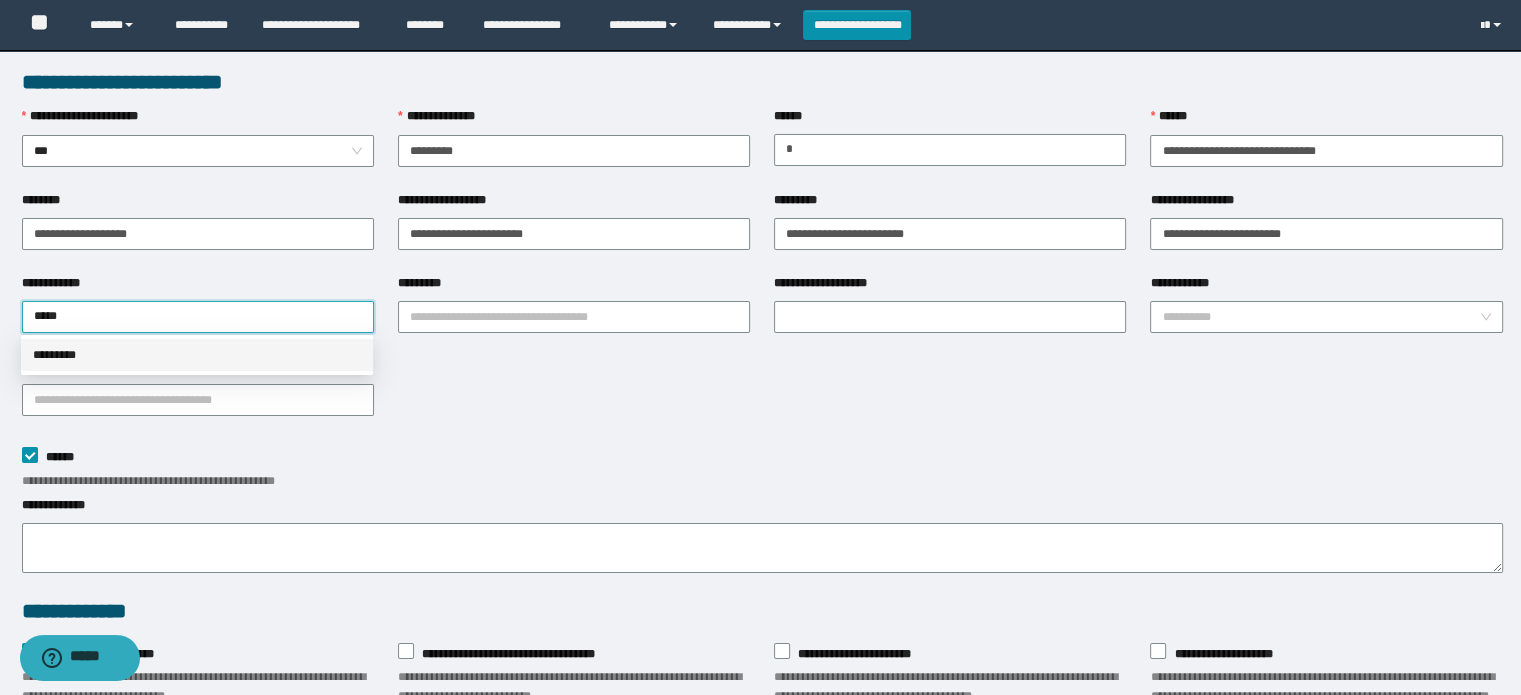 click on "*********" at bounding box center (197, 355) 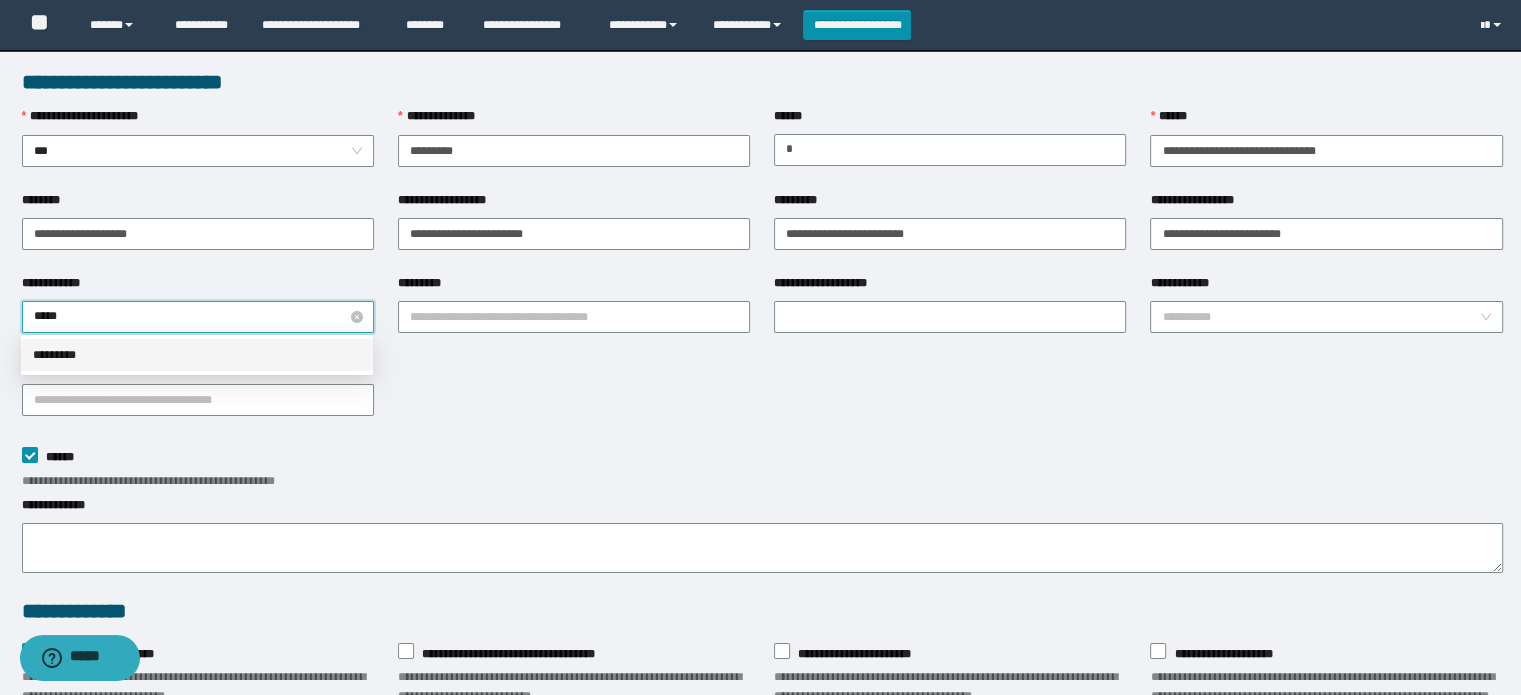 type 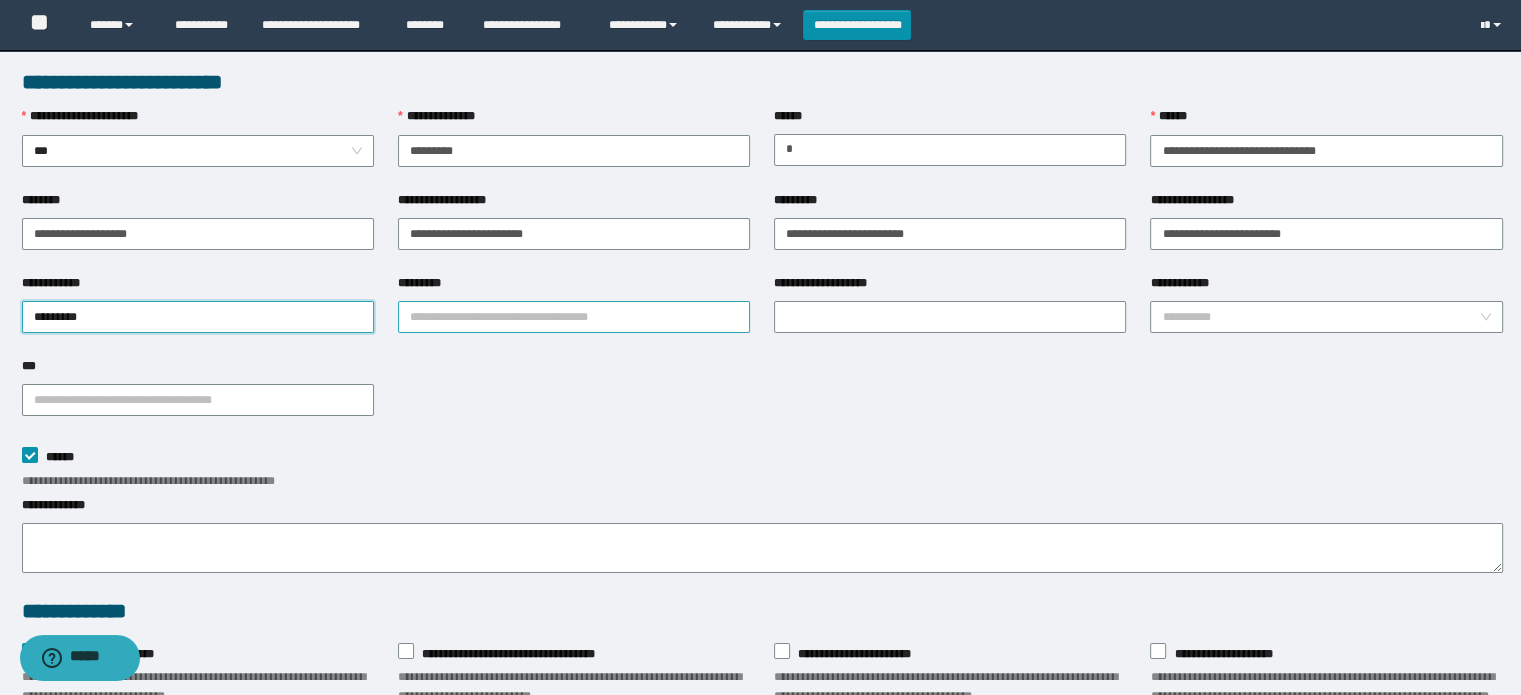 click on "*********" at bounding box center [574, 317] 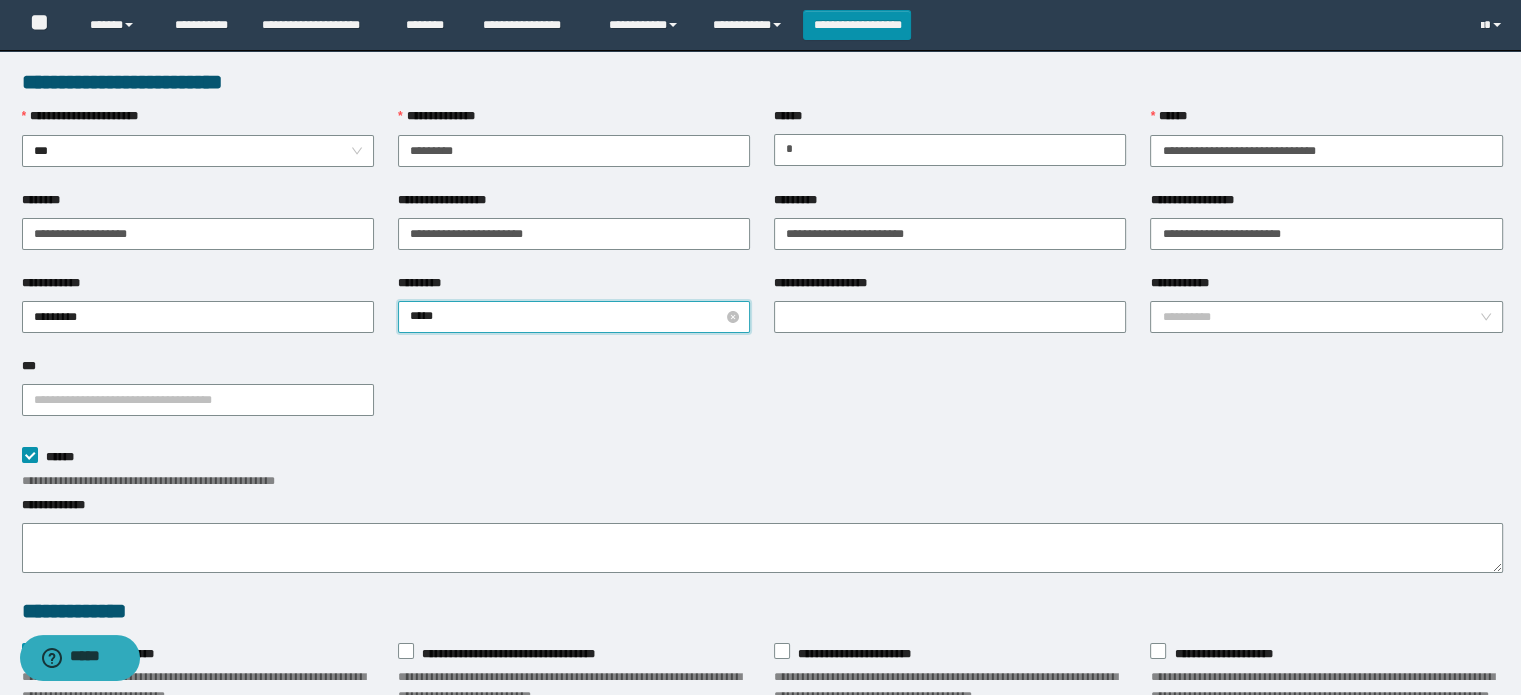 type on "******" 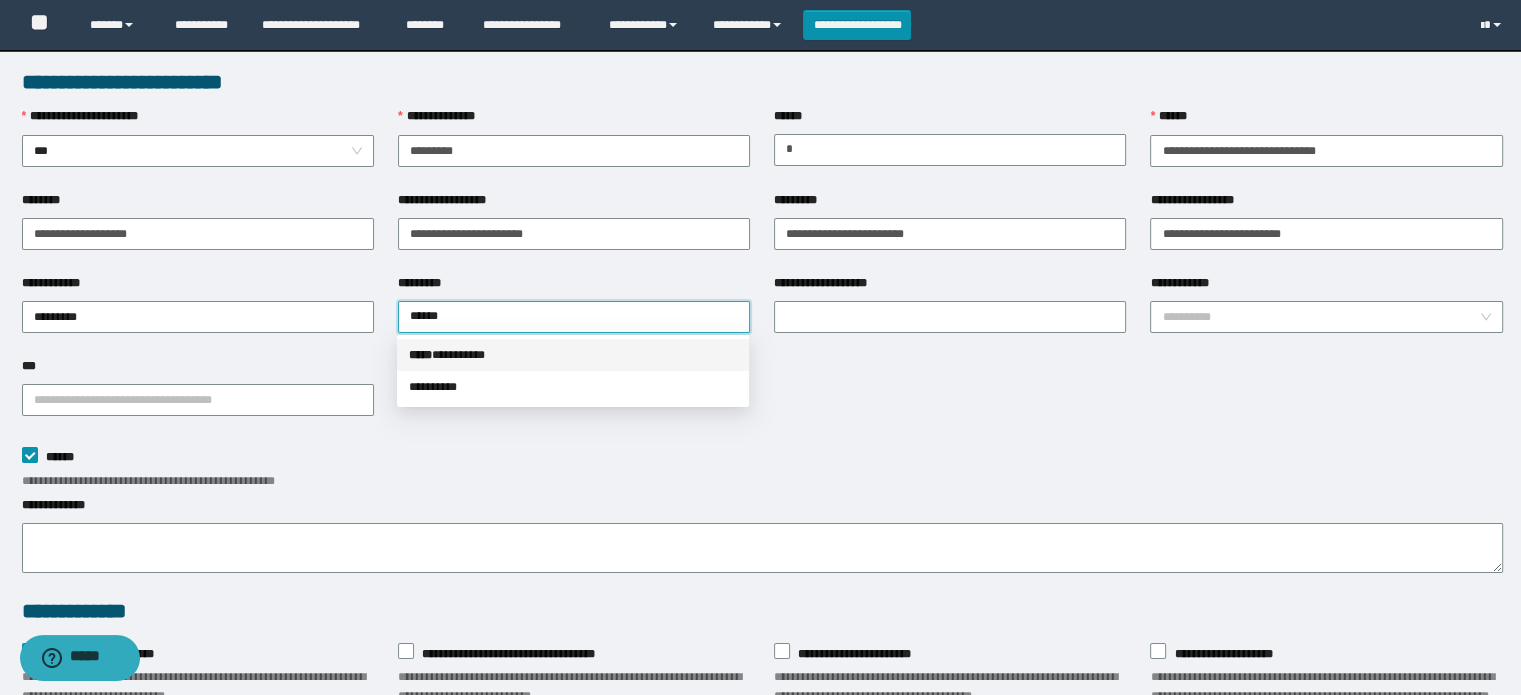 click on "***** * ********" at bounding box center (573, 355) 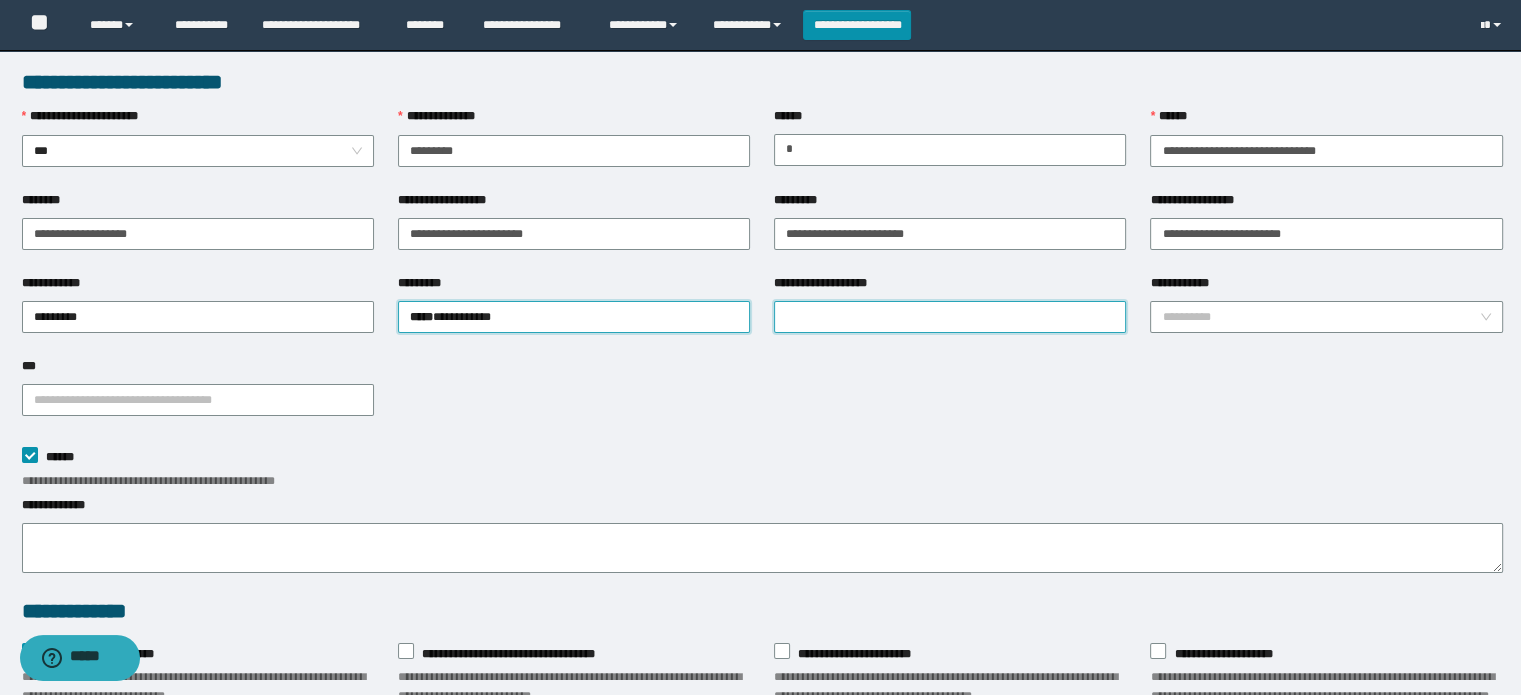 click on "**********" at bounding box center (950, 317) 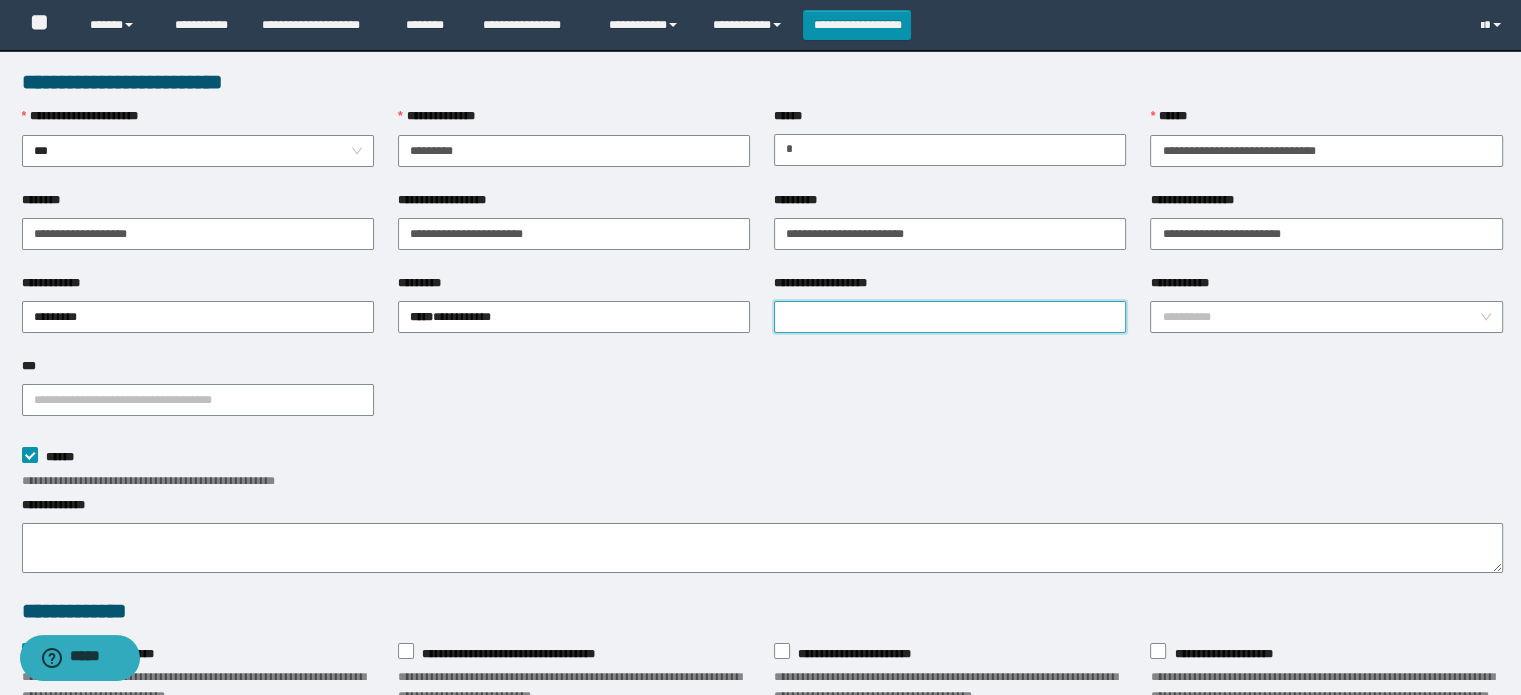 click on "**********" at bounding box center [950, 317] 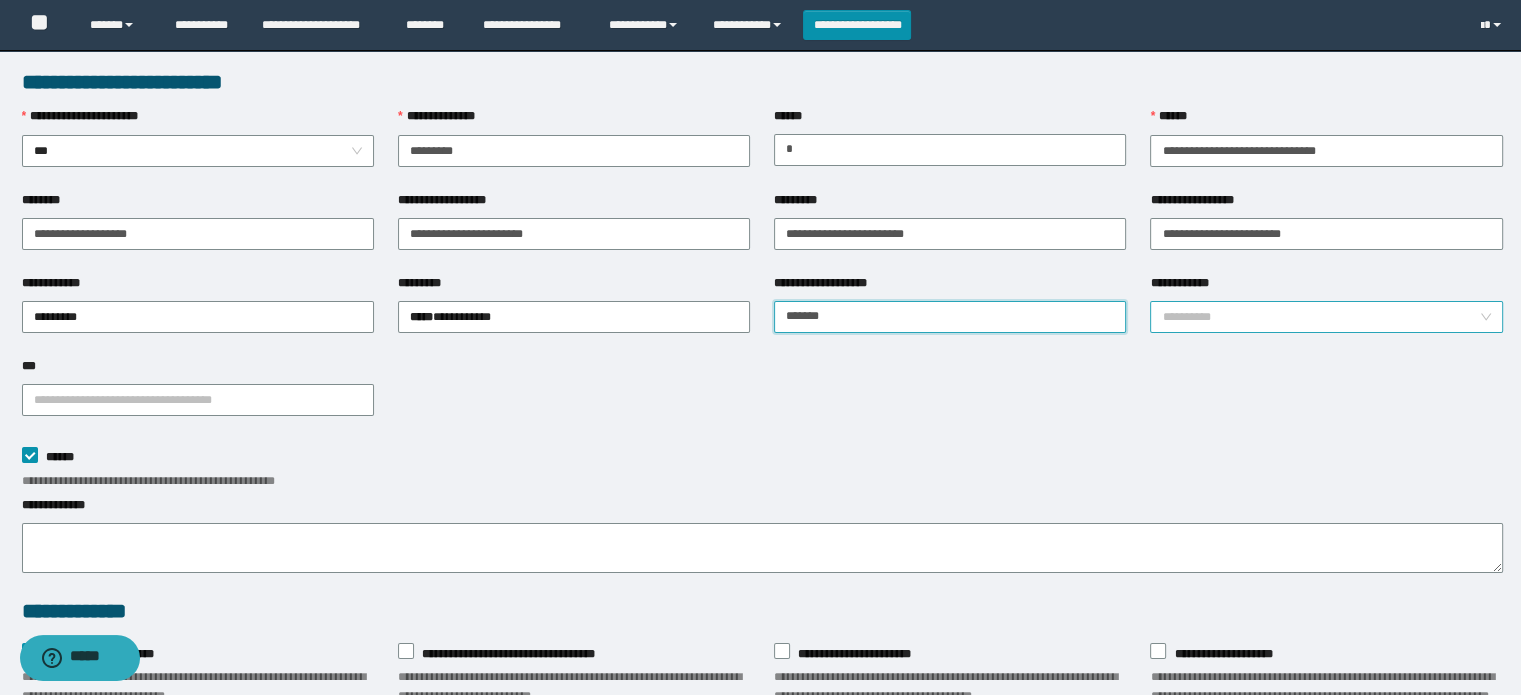 type on "*******" 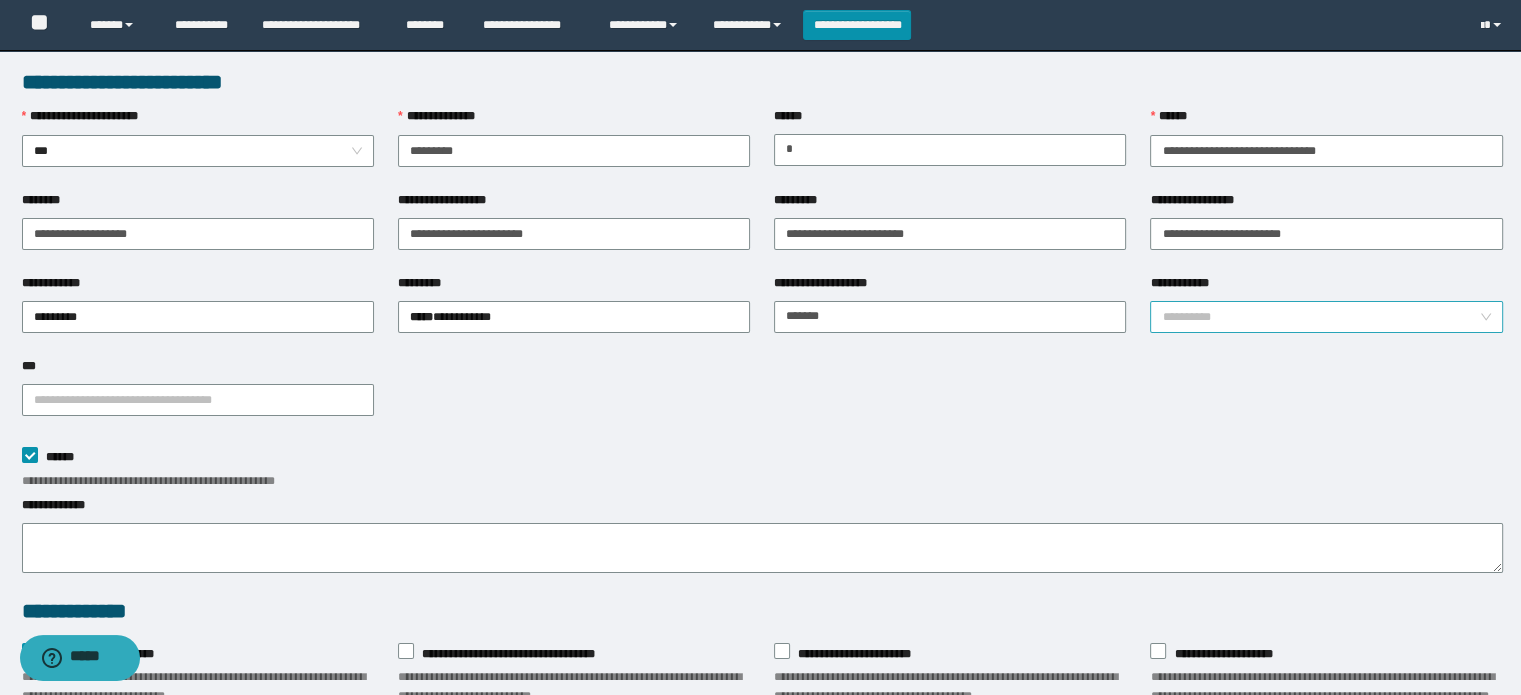 click on "**********" at bounding box center (1320, 317) 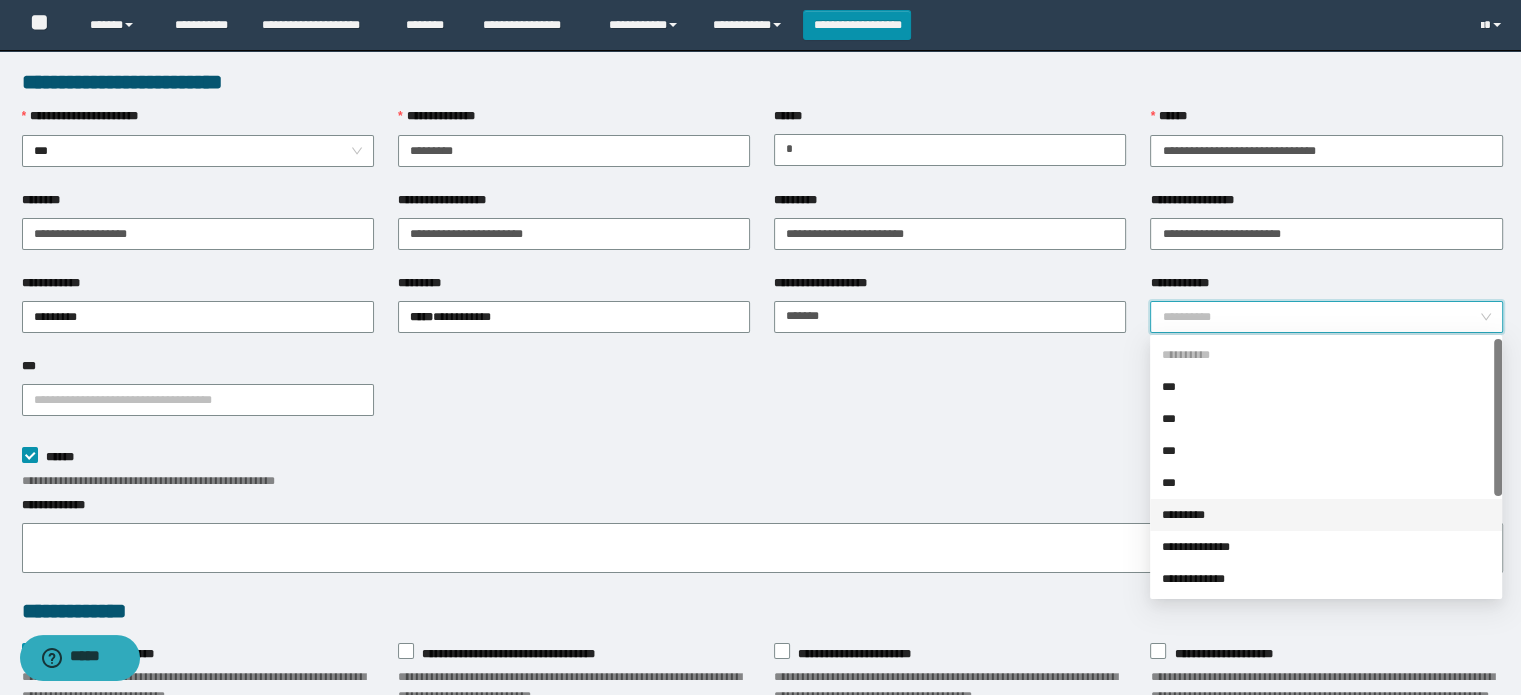 drag, startPoint x: 1214, startPoint y: 516, endPoint x: 1179, endPoint y: 481, distance: 49.497475 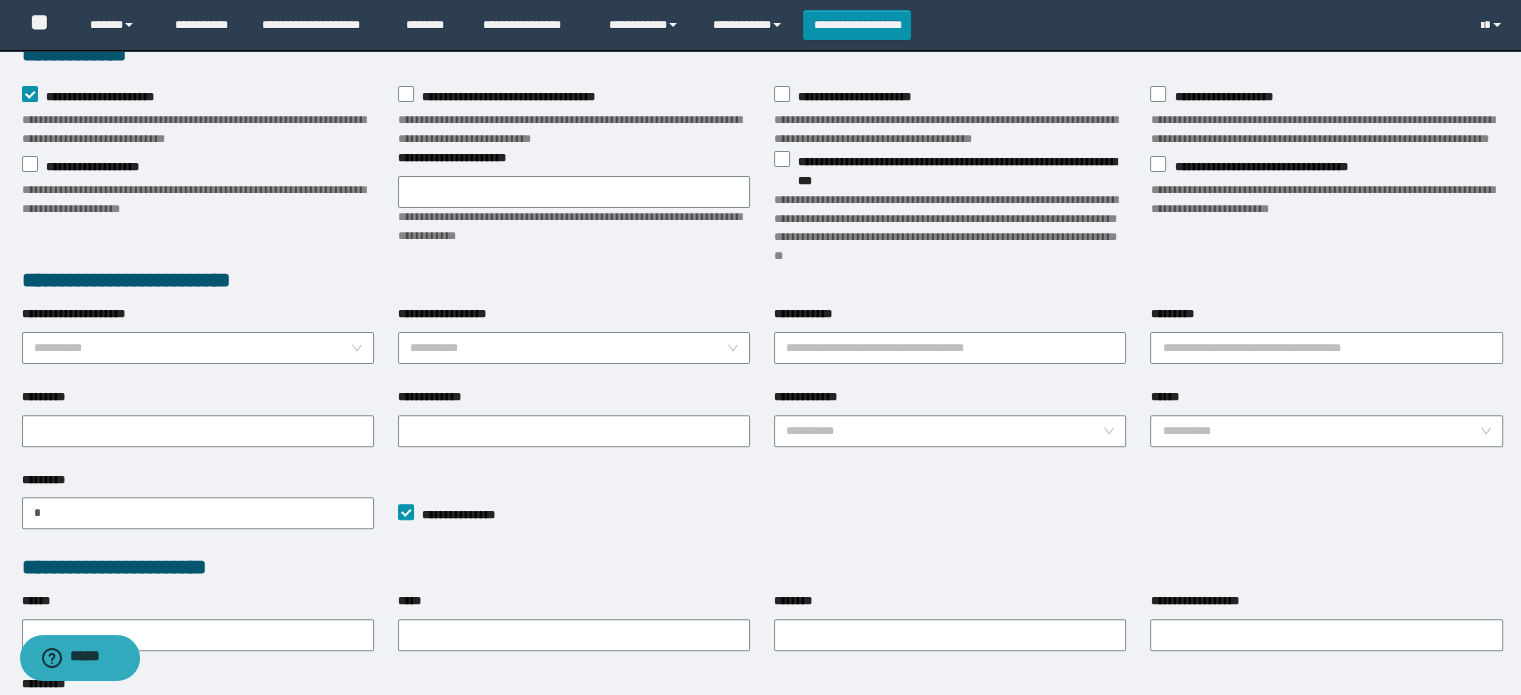 scroll, scrollTop: 700, scrollLeft: 0, axis: vertical 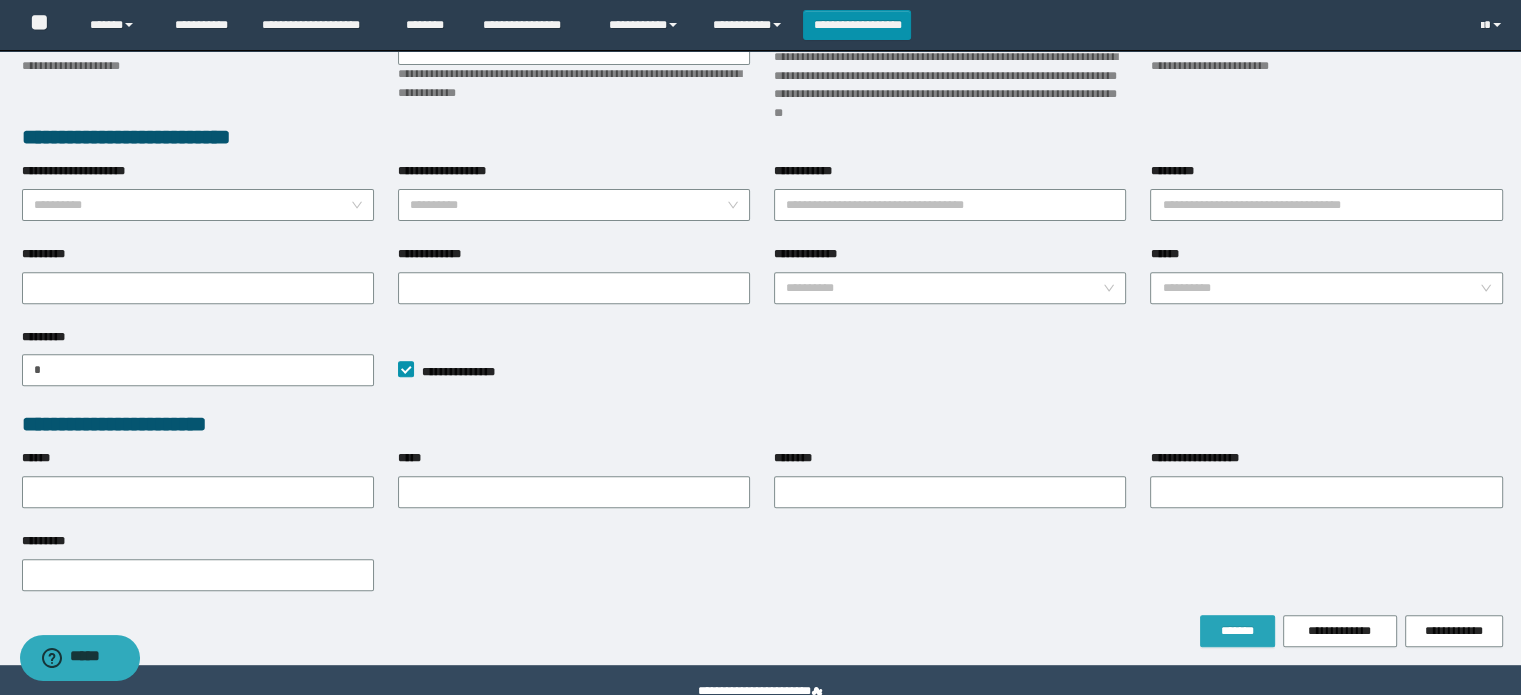 click on "**********" at bounding box center (762, 7) 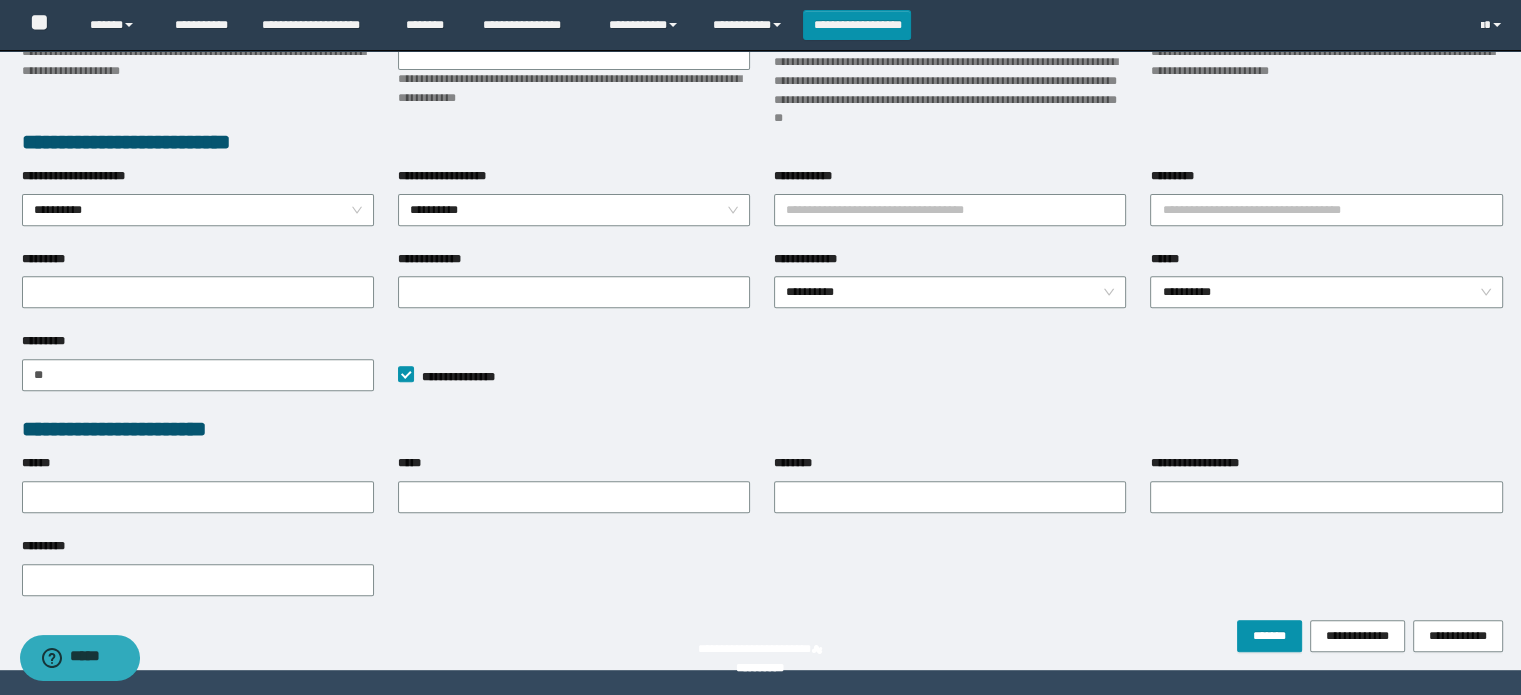 scroll, scrollTop: 0, scrollLeft: 0, axis: both 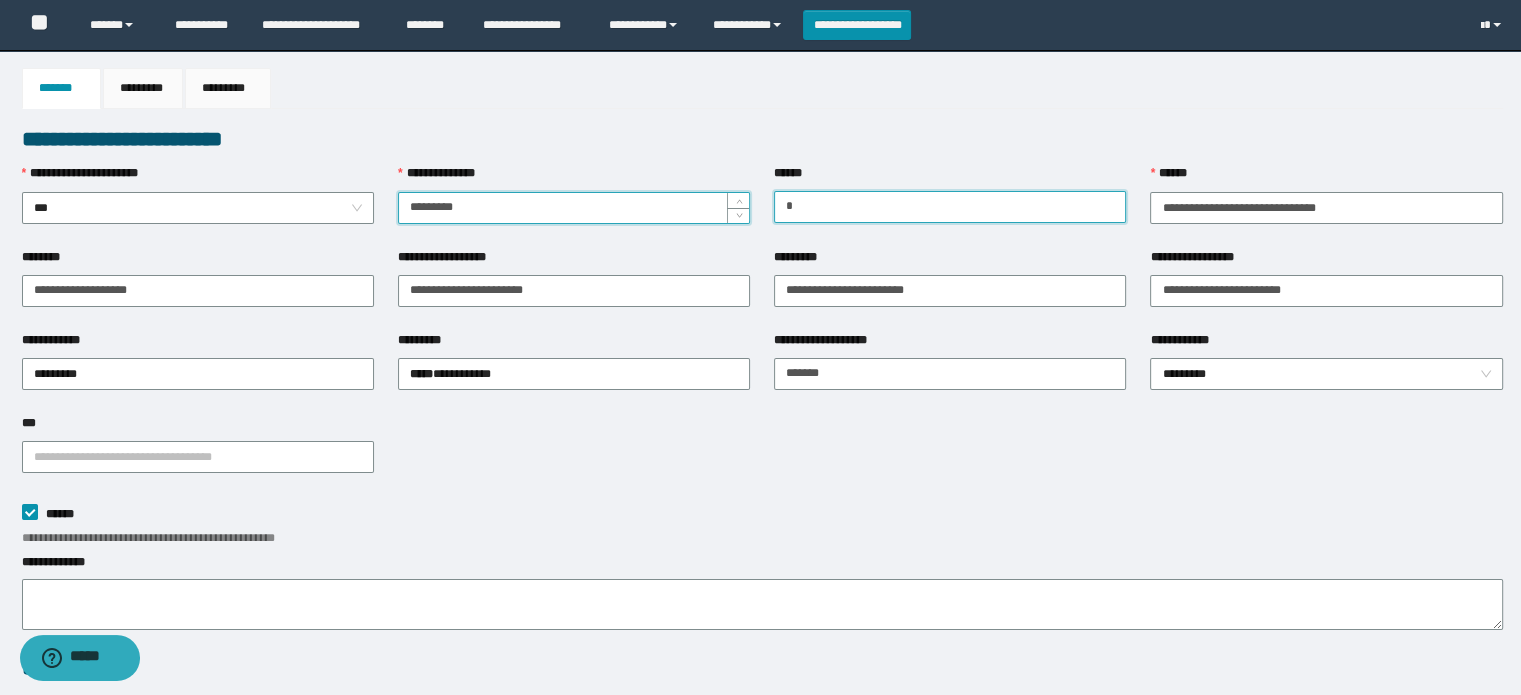 click on "*" at bounding box center (950, 207) 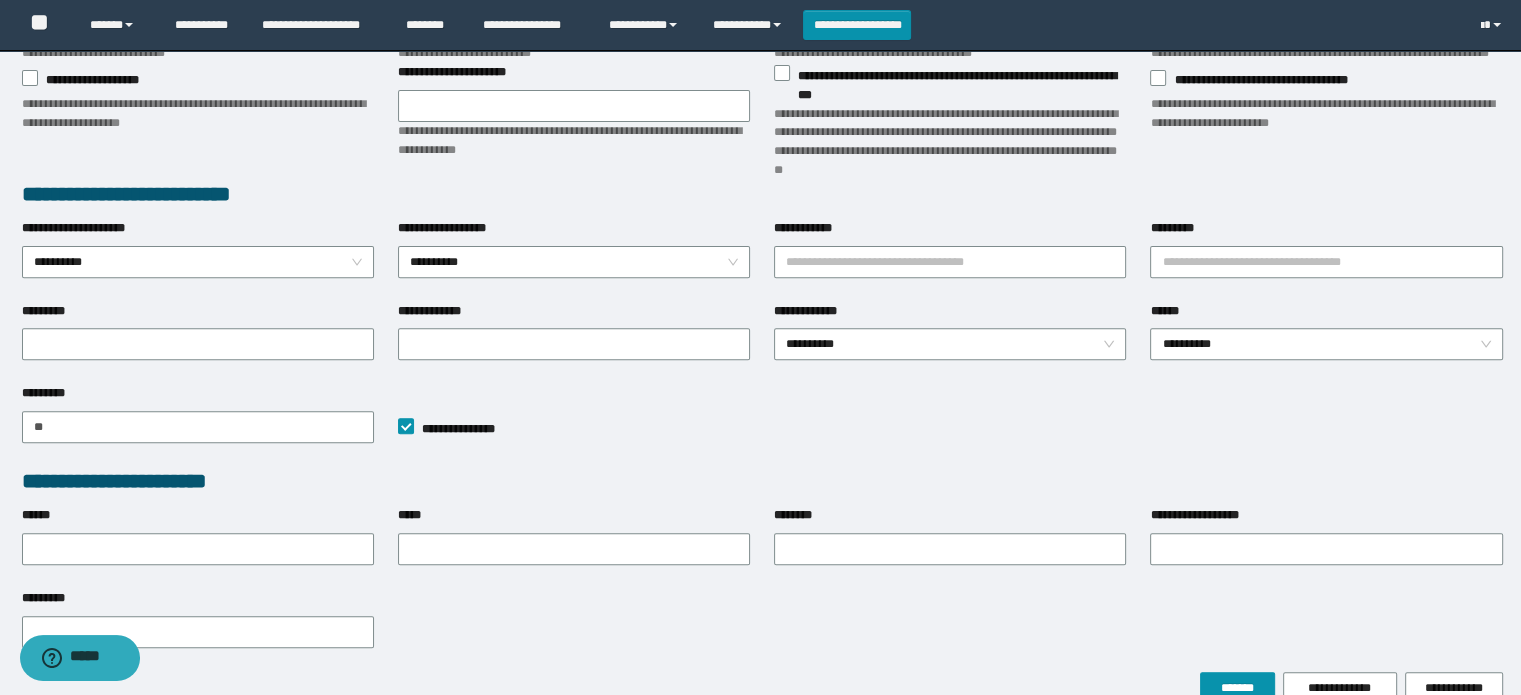 scroll, scrollTop: 800, scrollLeft: 0, axis: vertical 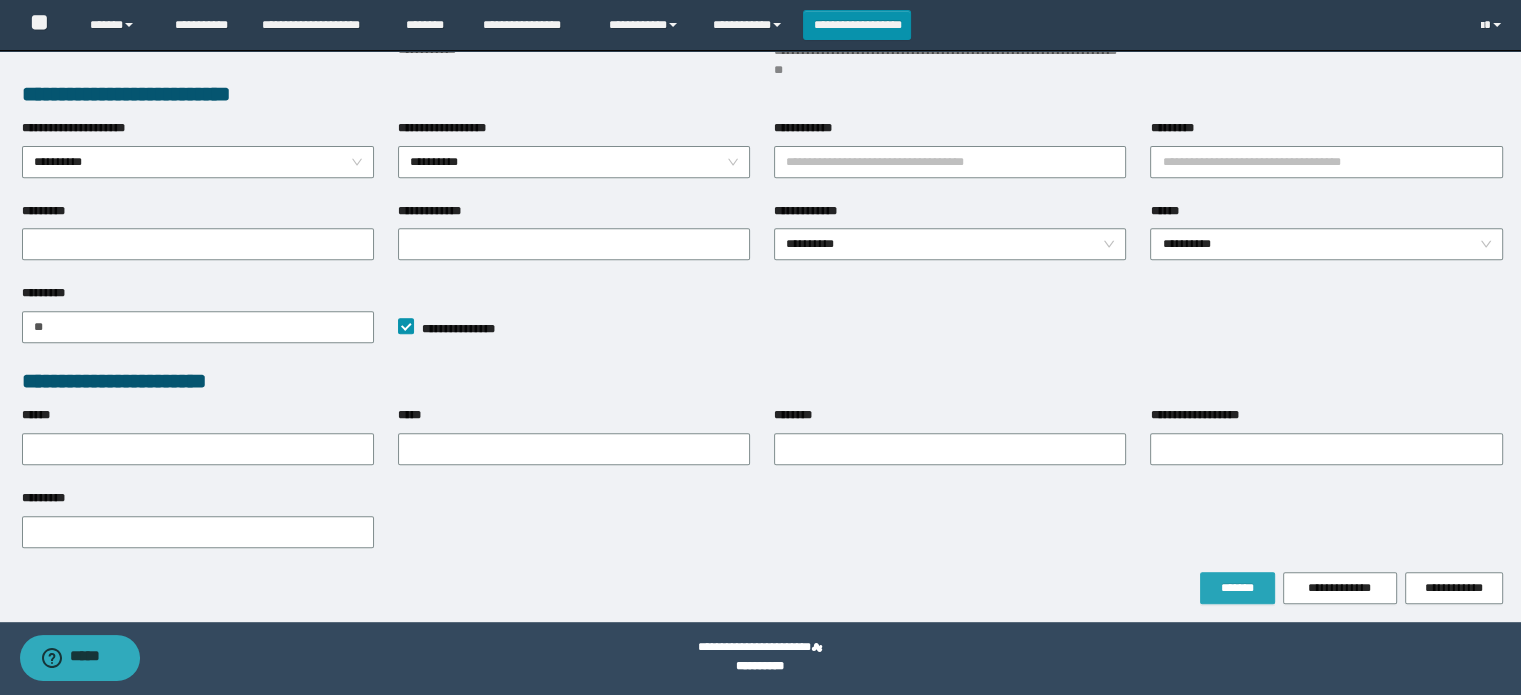 type on "*" 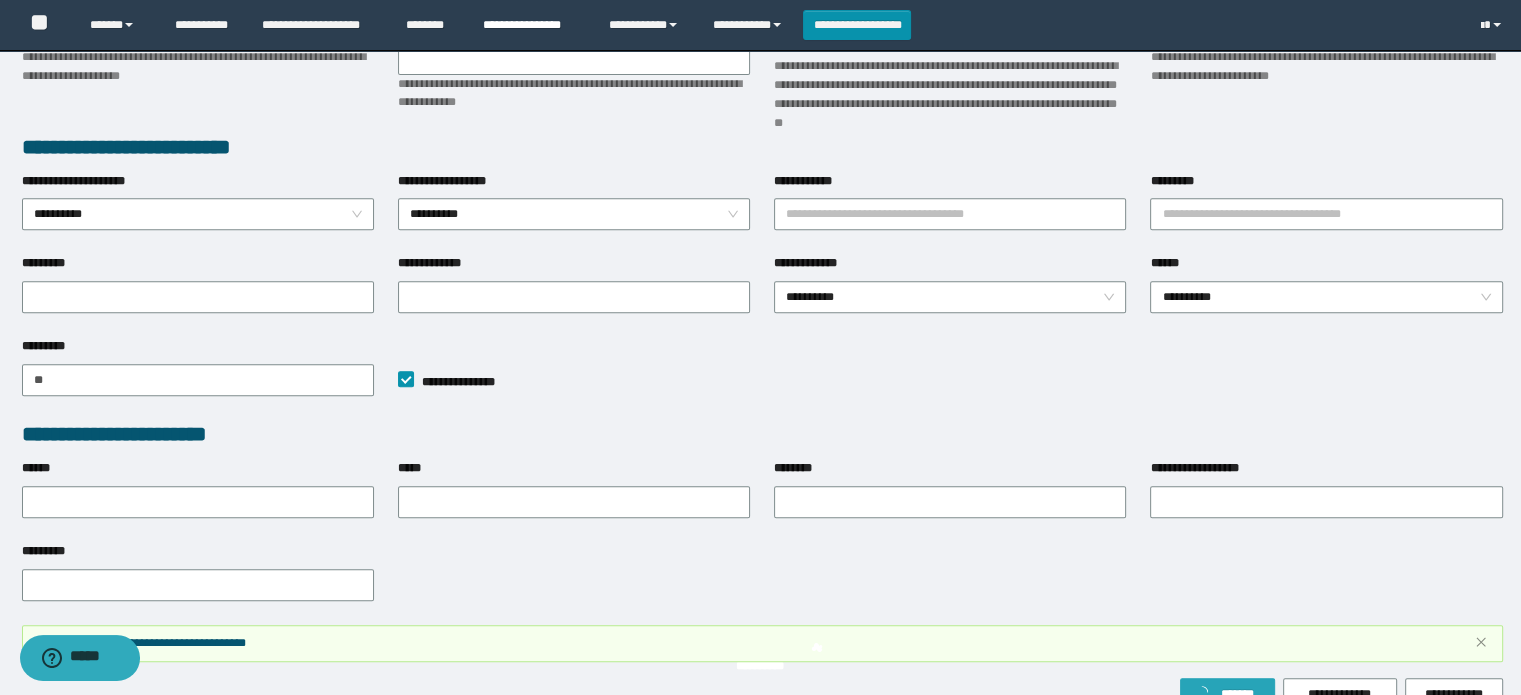 scroll, scrollTop: 853, scrollLeft: 0, axis: vertical 